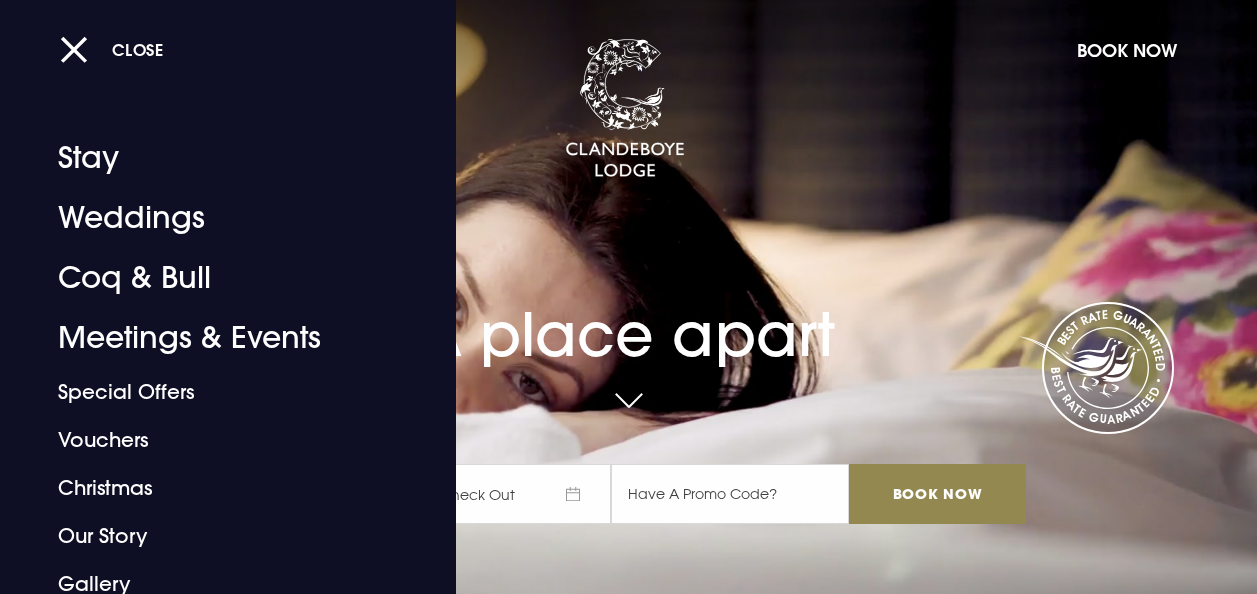 scroll, scrollTop: 0, scrollLeft: 0, axis: both 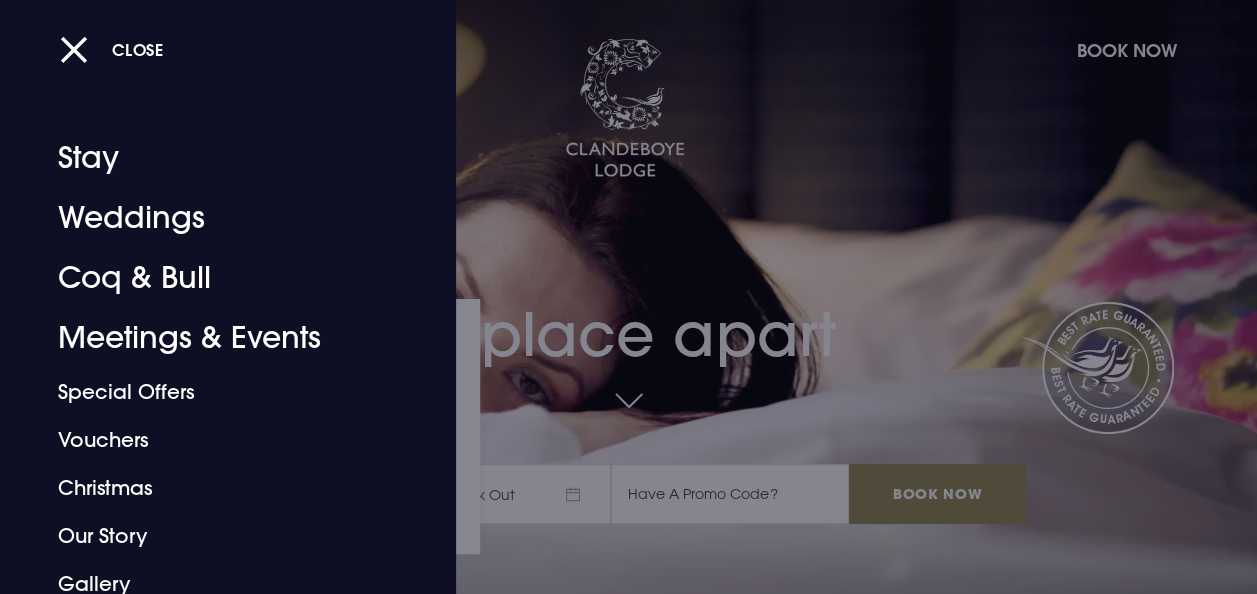 click on "Weddings" at bounding box center (214, 218) 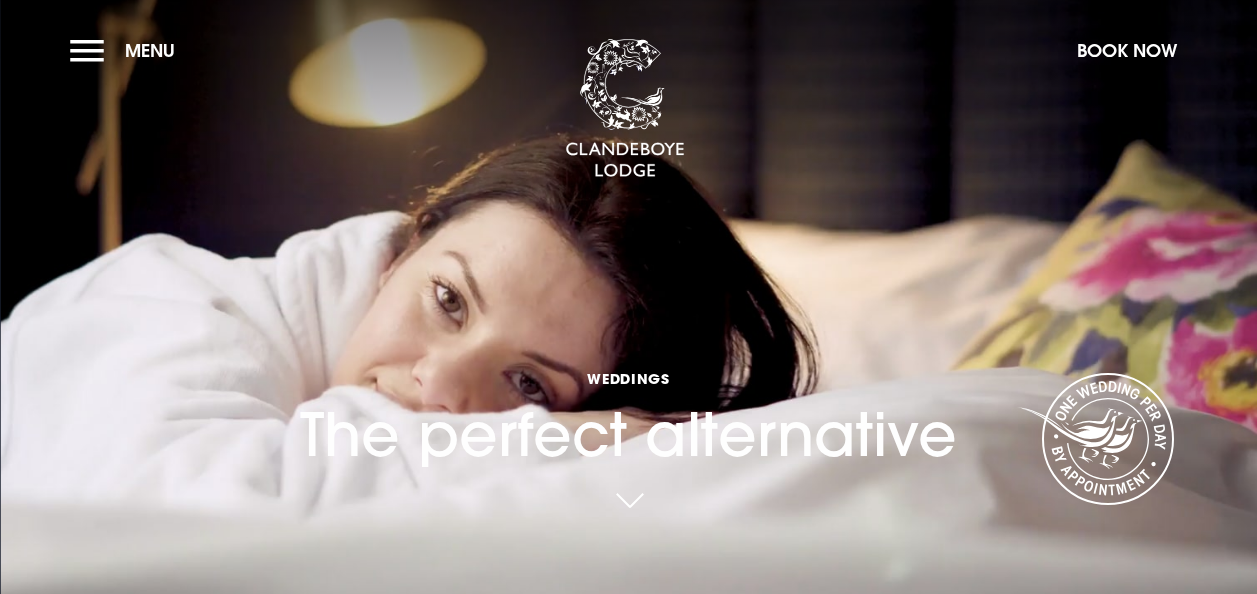 scroll, scrollTop: 0, scrollLeft: 0, axis: both 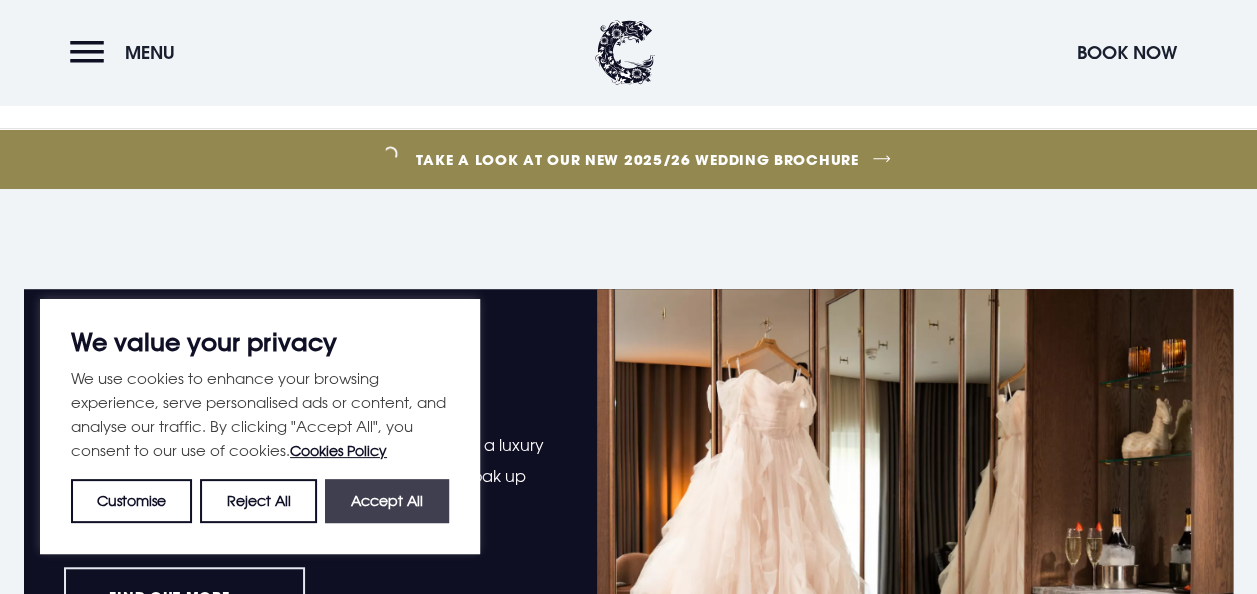 click on "Accept All" at bounding box center [387, 501] 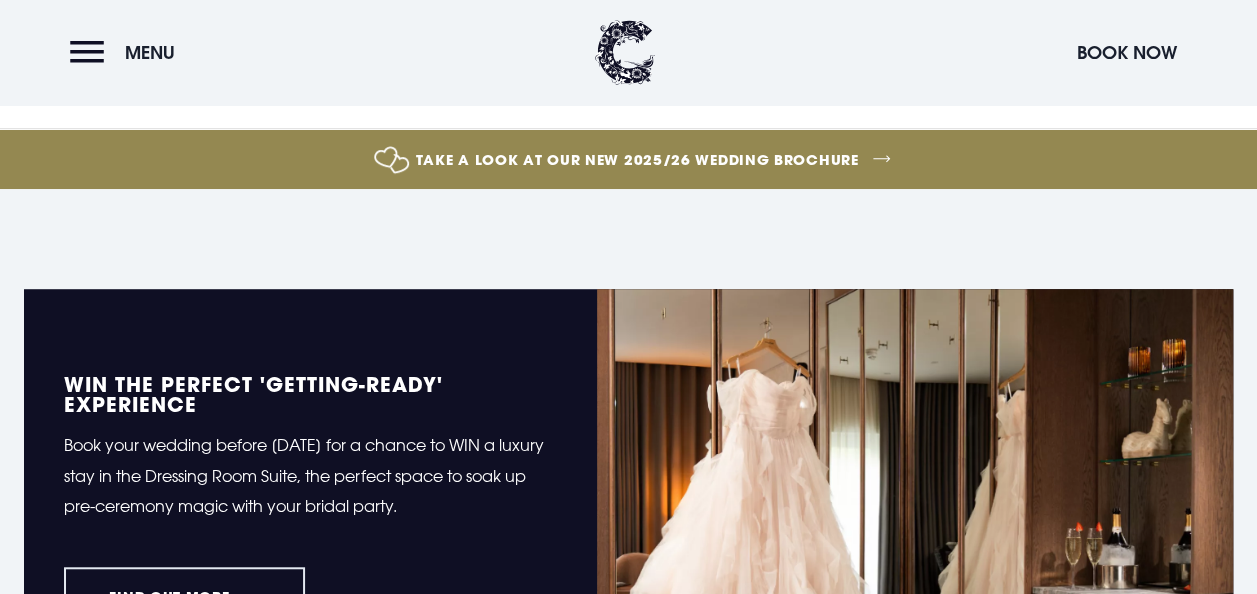 checkbox on "true" 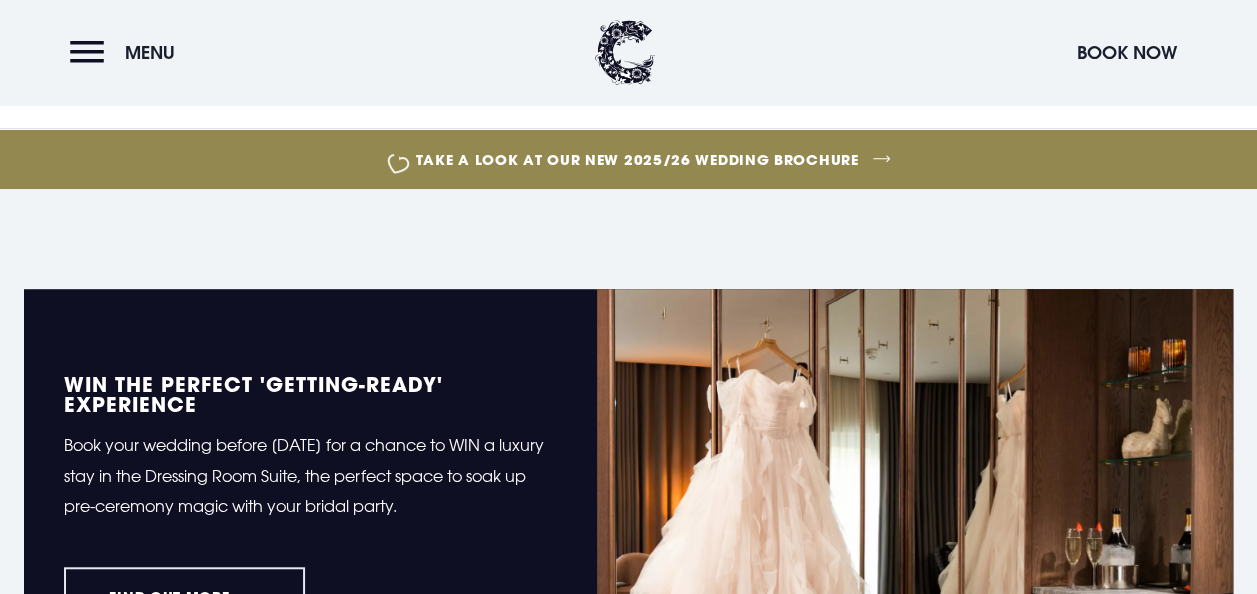 checkbox on "true" 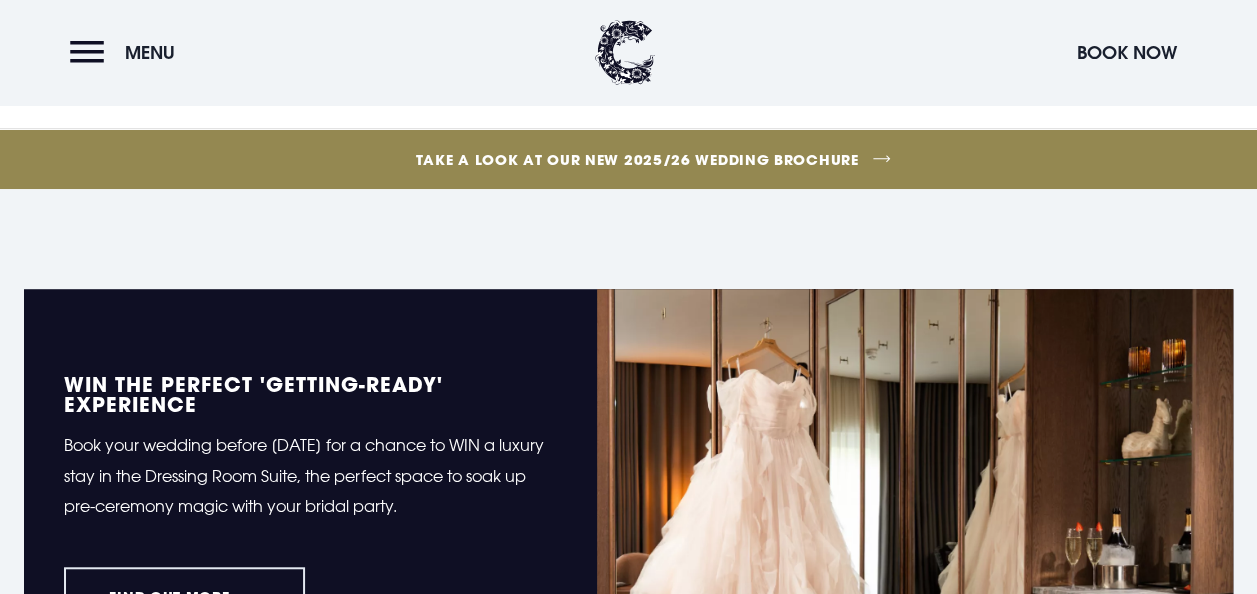 checkbox on "true" 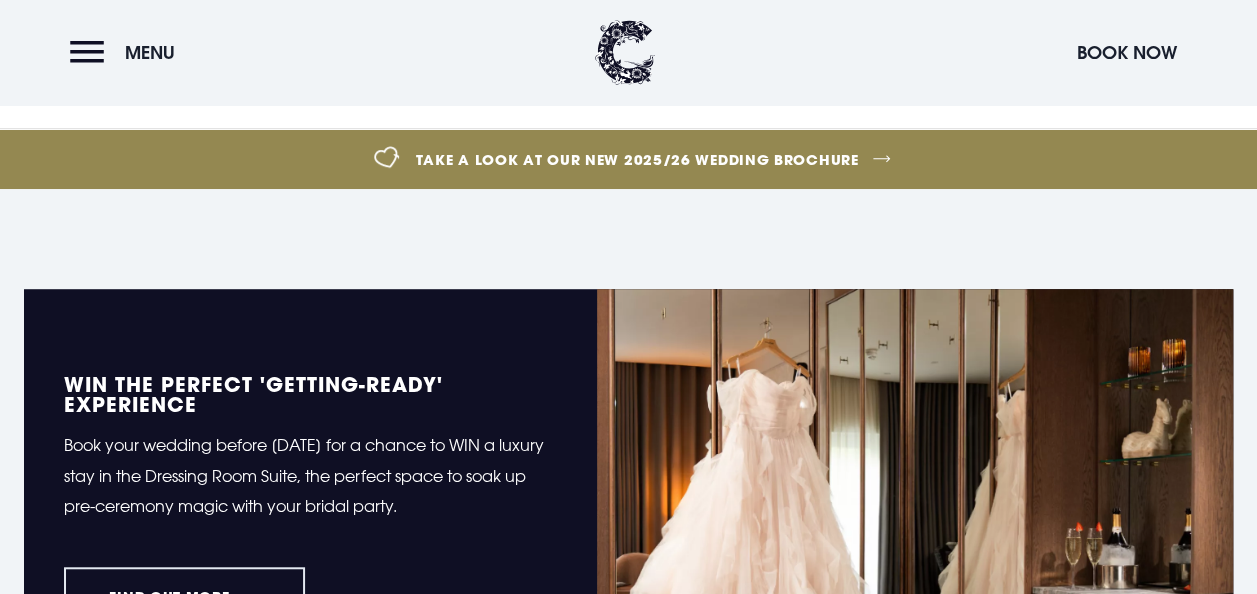checkbox on "true" 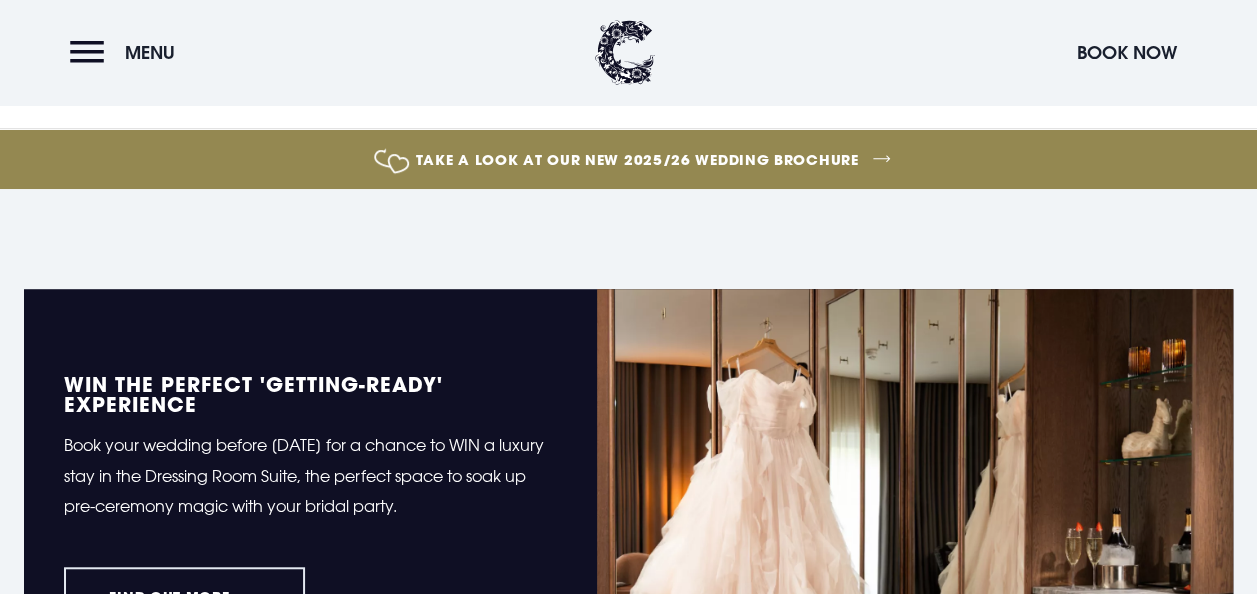 checkbox on "true" 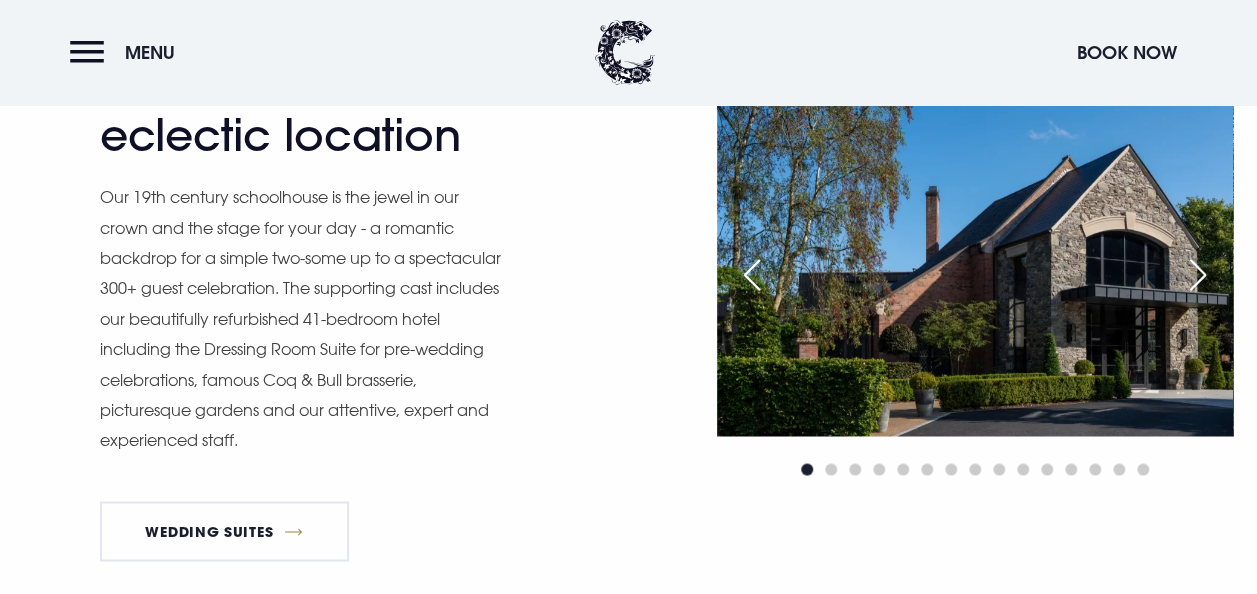 scroll, scrollTop: 1415, scrollLeft: 0, axis: vertical 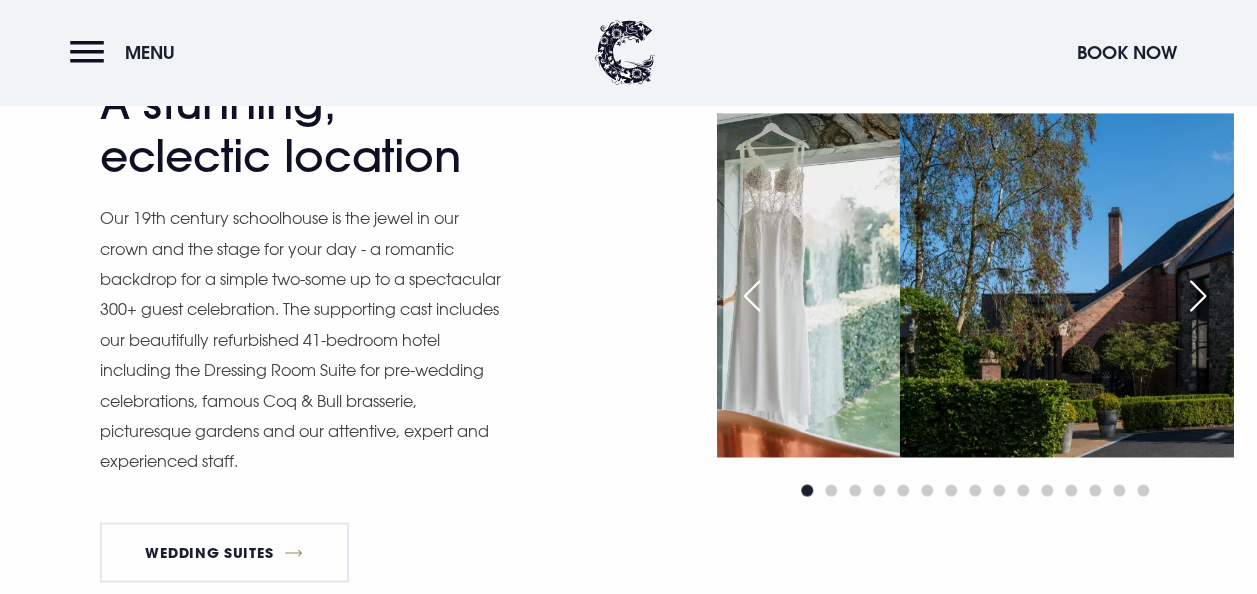 click at bounding box center [1198, 296] 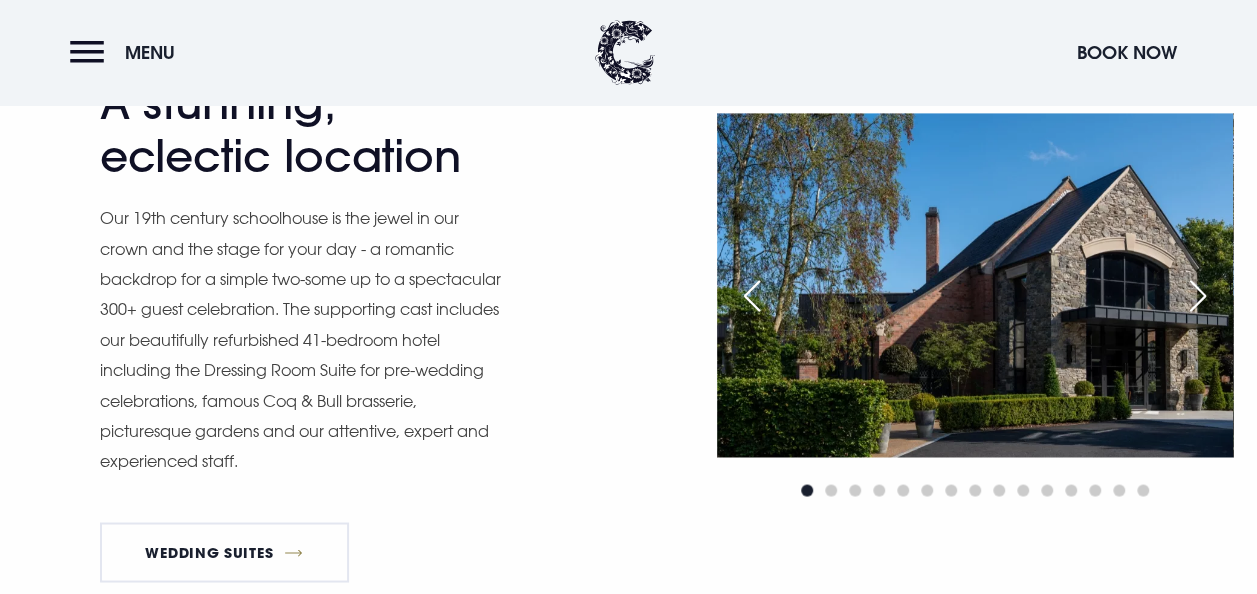 click at bounding box center [1198, 296] 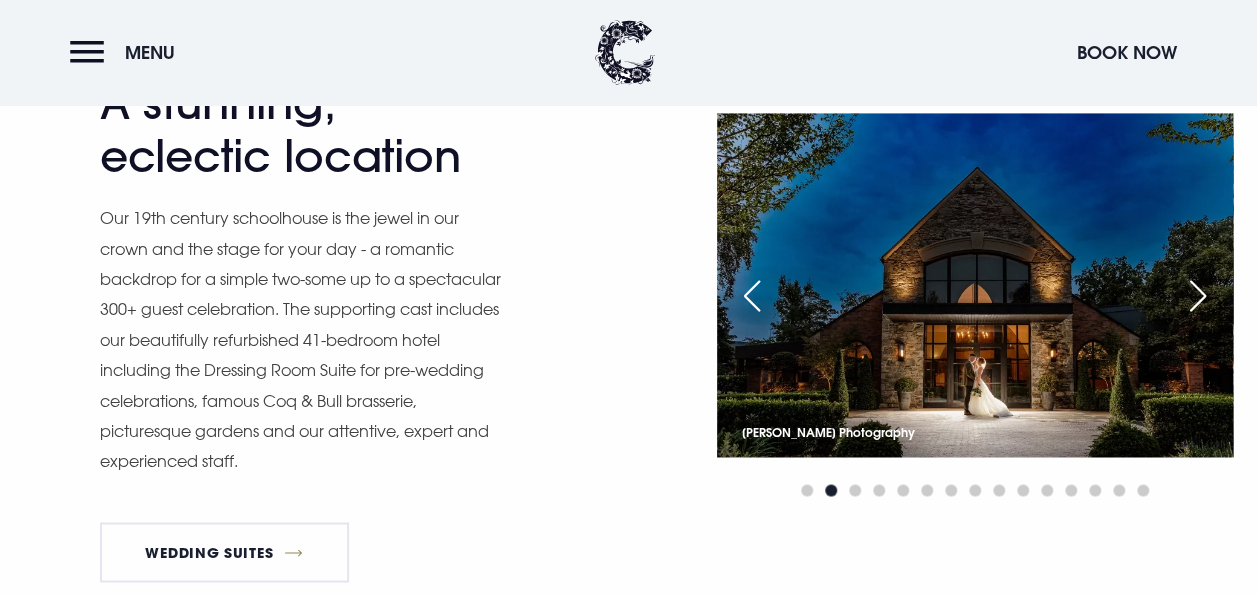 click at bounding box center (1198, 296) 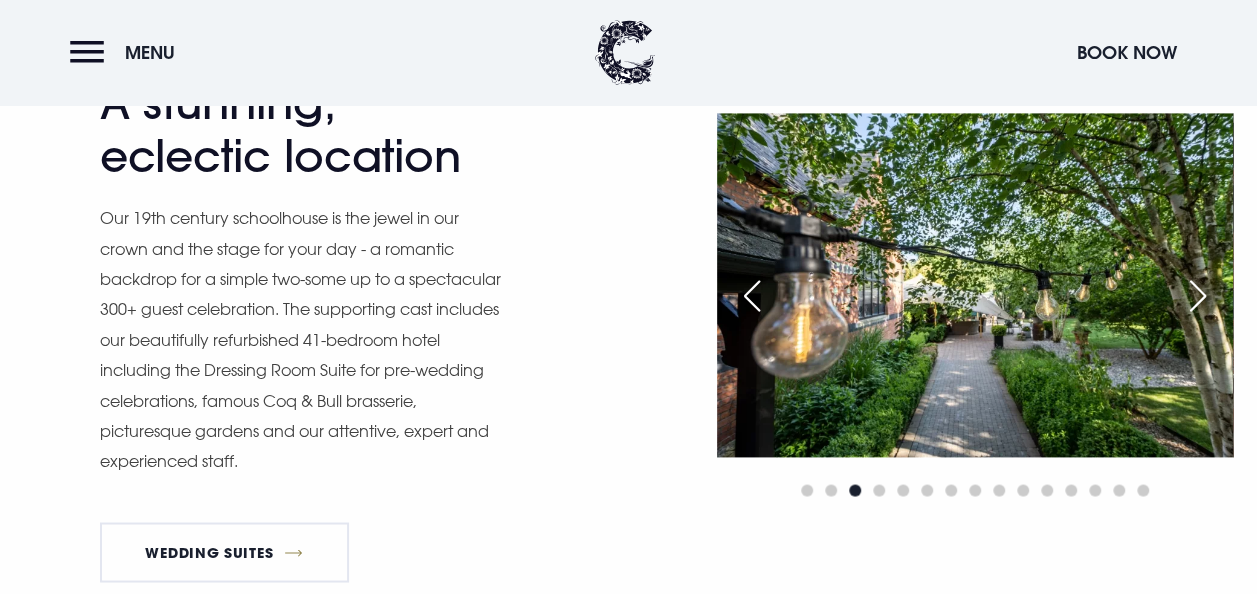 click at bounding box center [1198, 296] 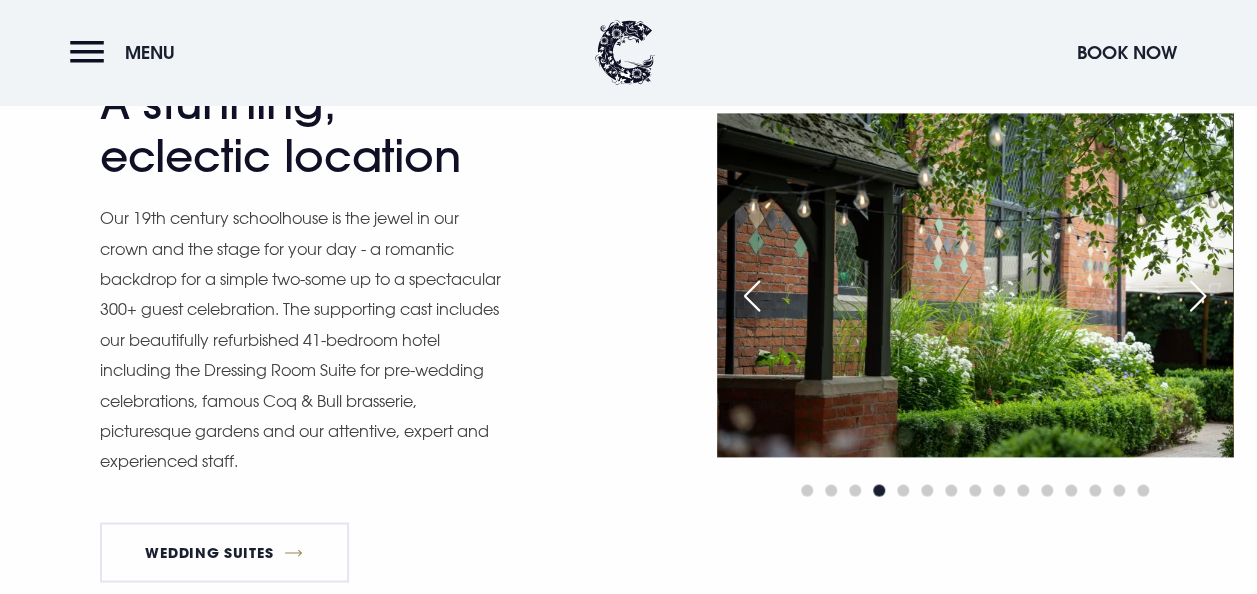 click at bounding box center [1198, 296] 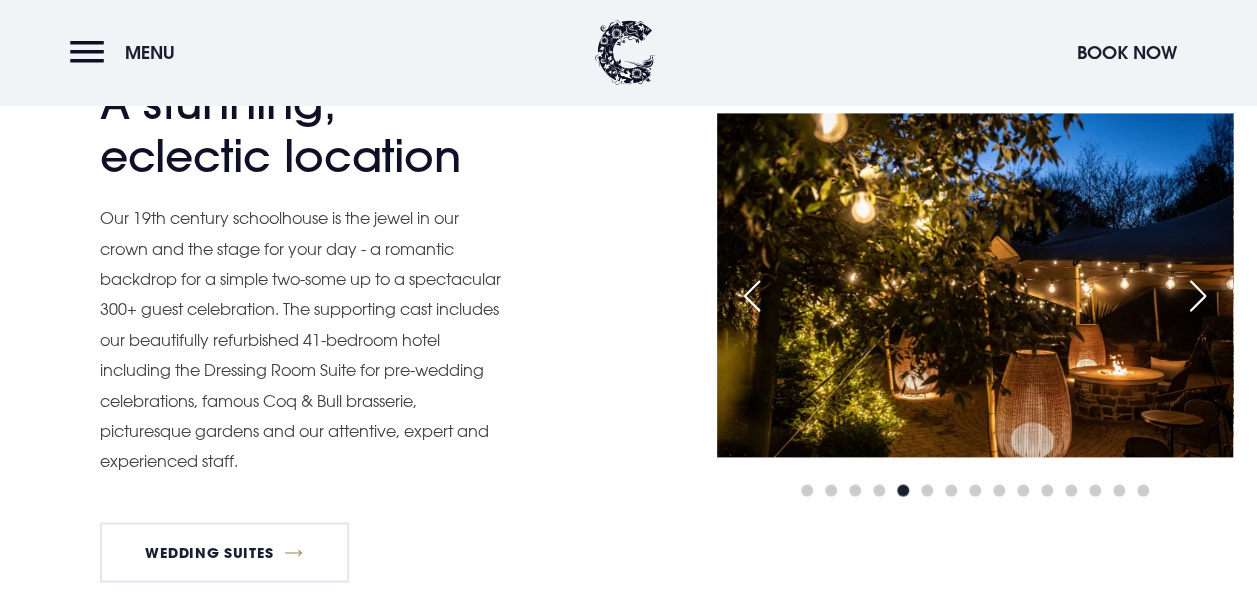 click at bounding box center [1198, 296] 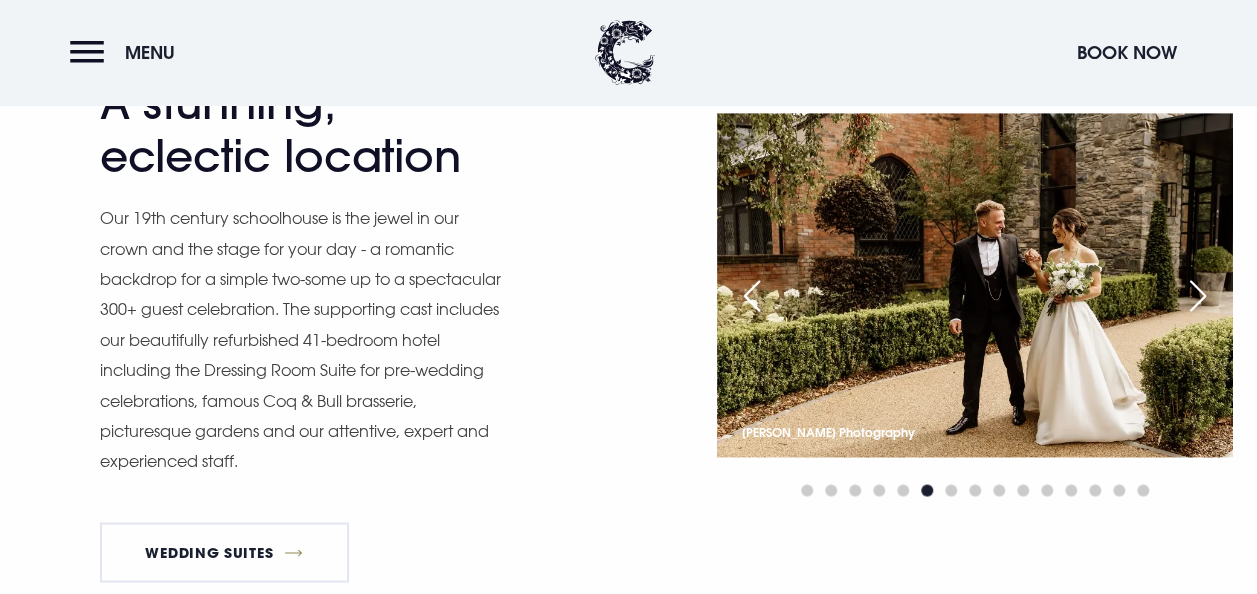 click at bounding box center (1198, 296) 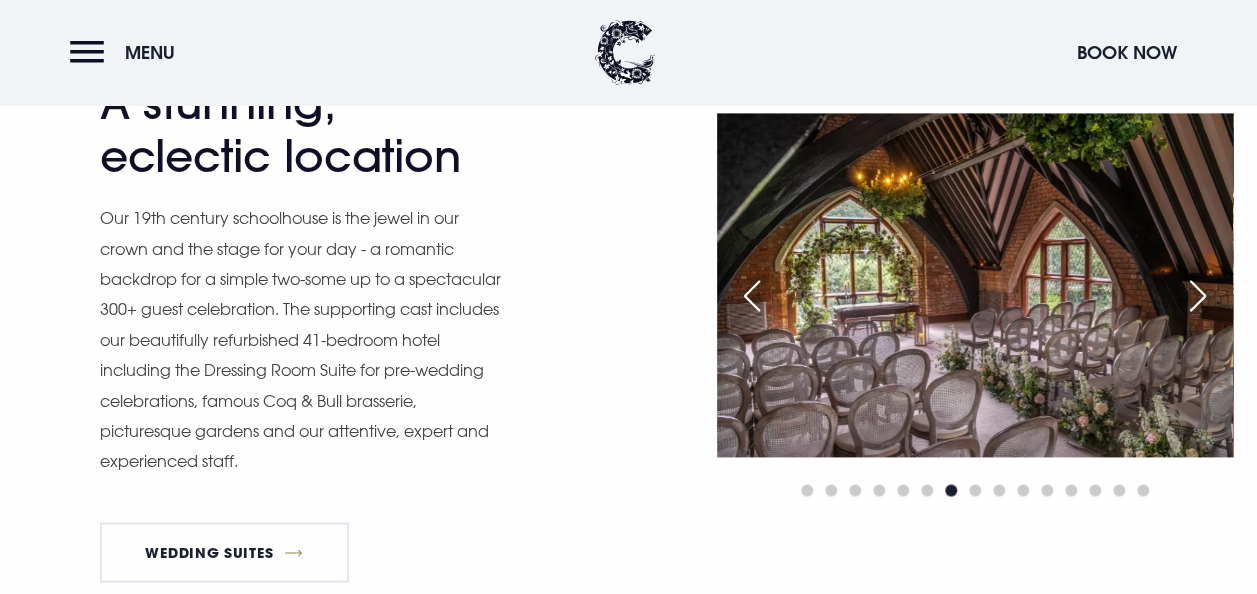 click at bounding box center (1198, 296) 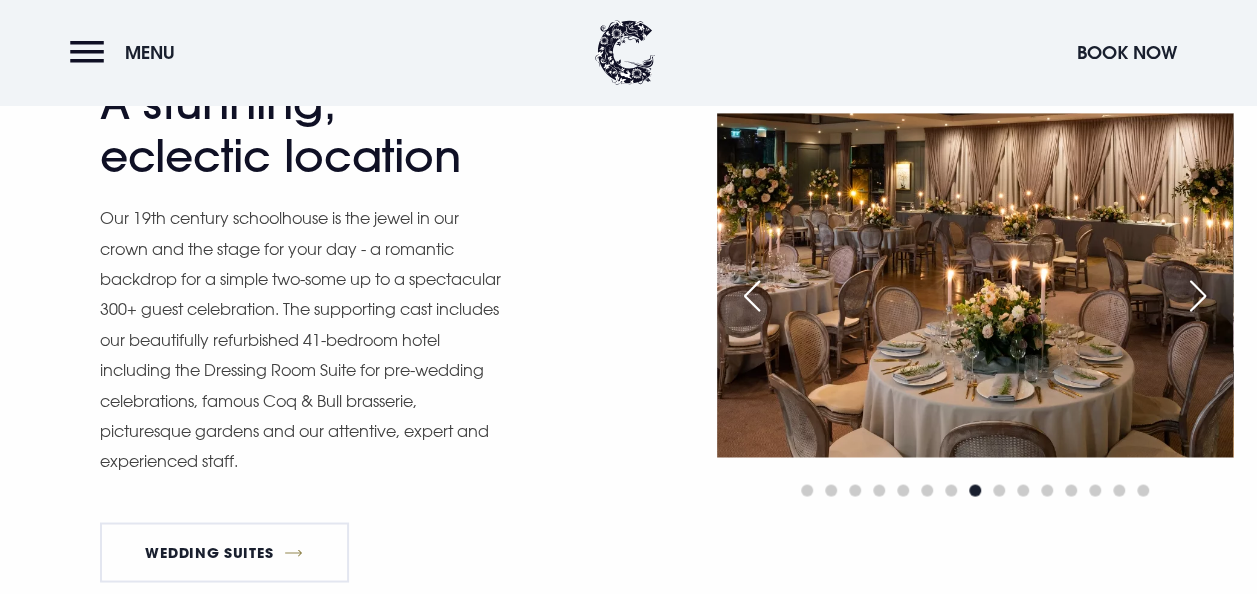 click at bounding box center [752, 296] 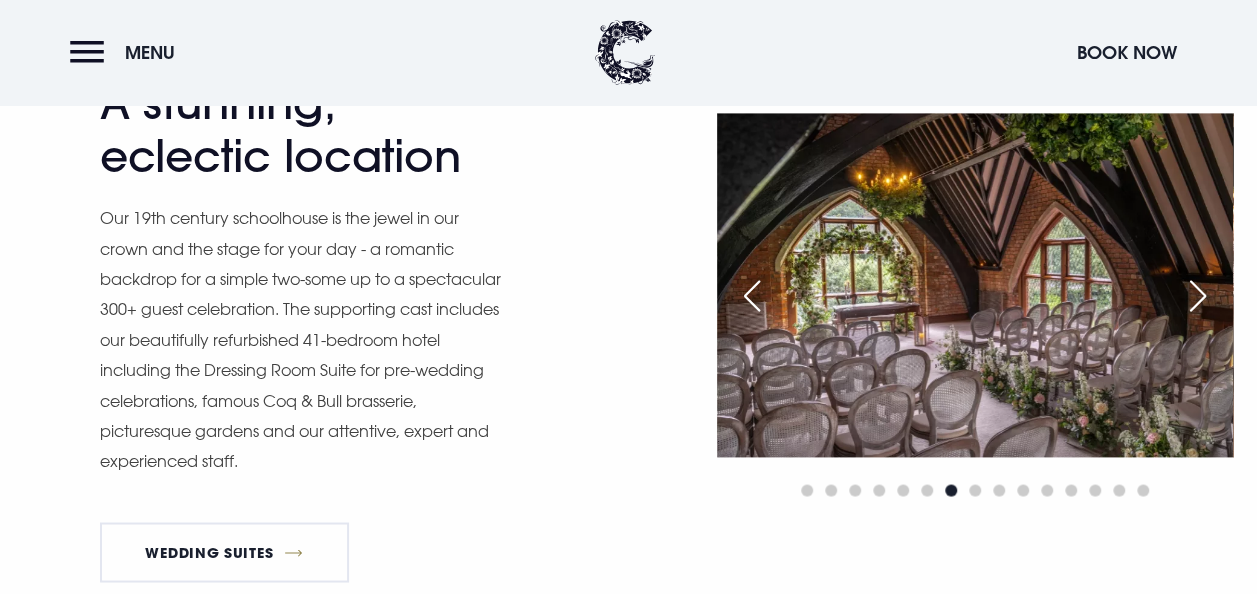 click at bounding box center (1198, 296) 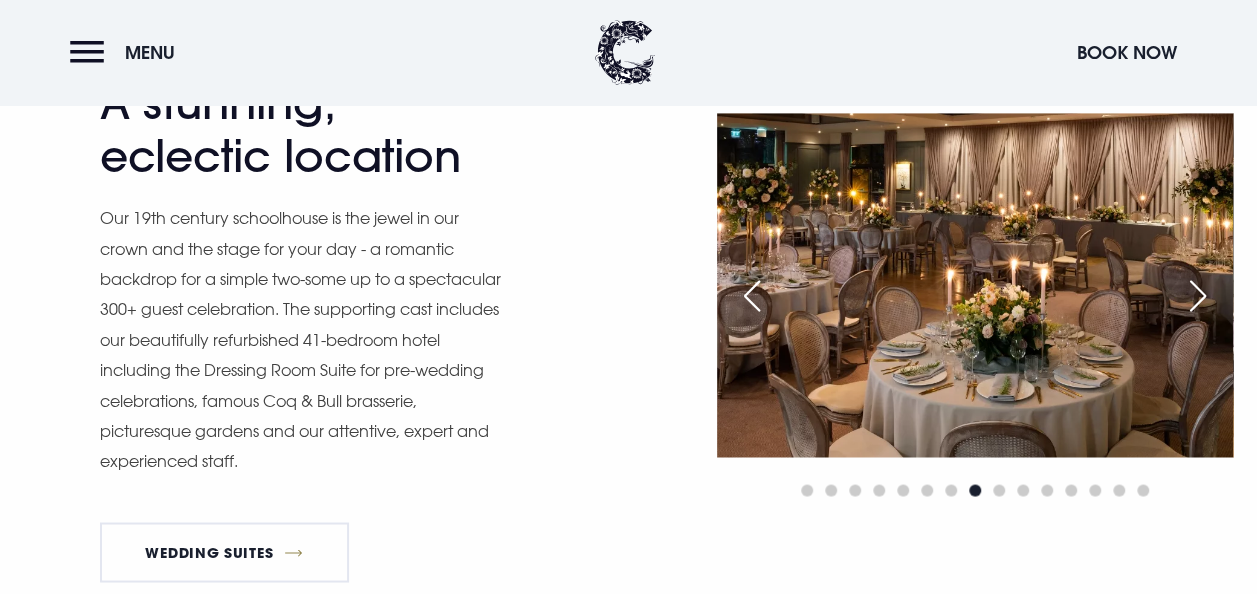click at bounding box center (1198, 296) 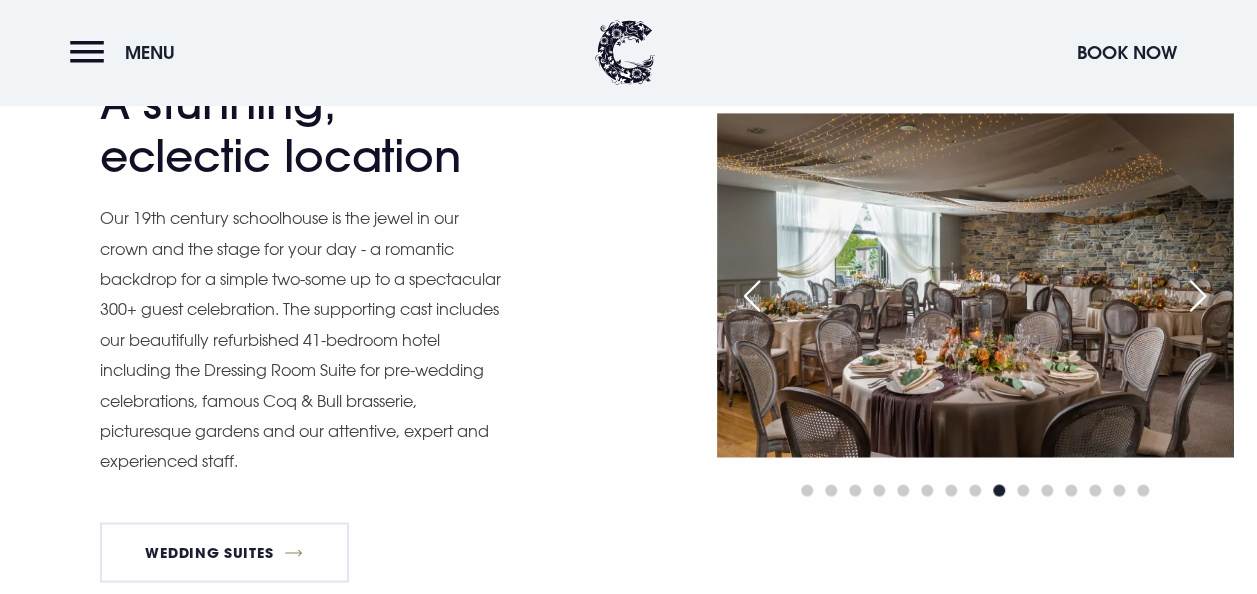 click at bounding box center (1198, 296) 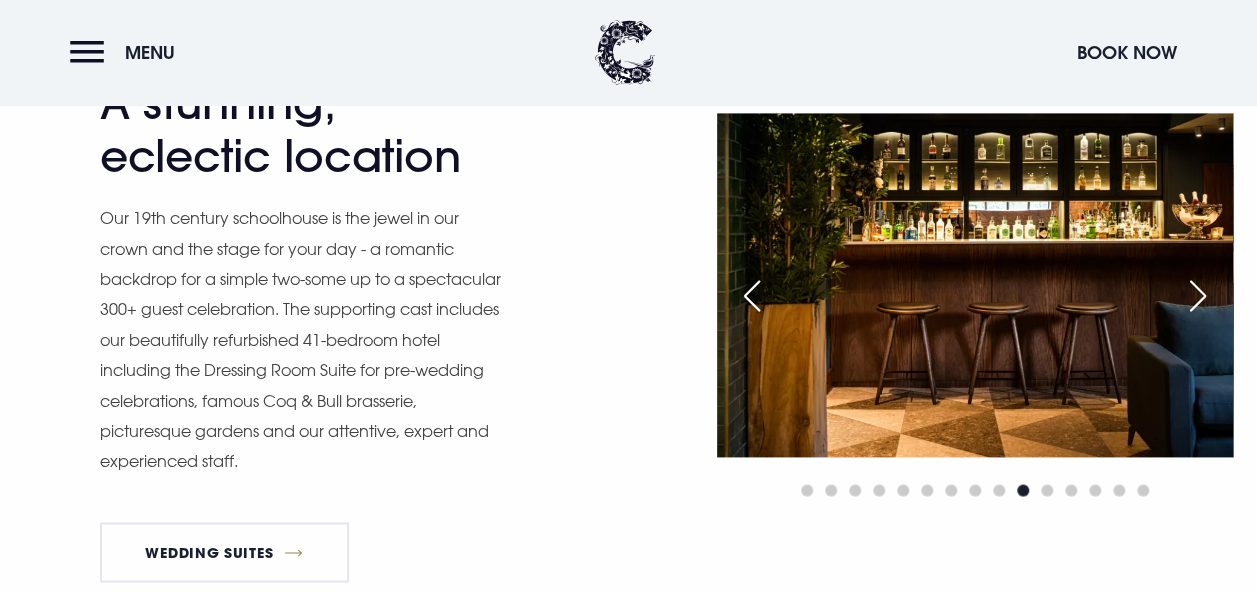 click at bounding box center (1198, 296) 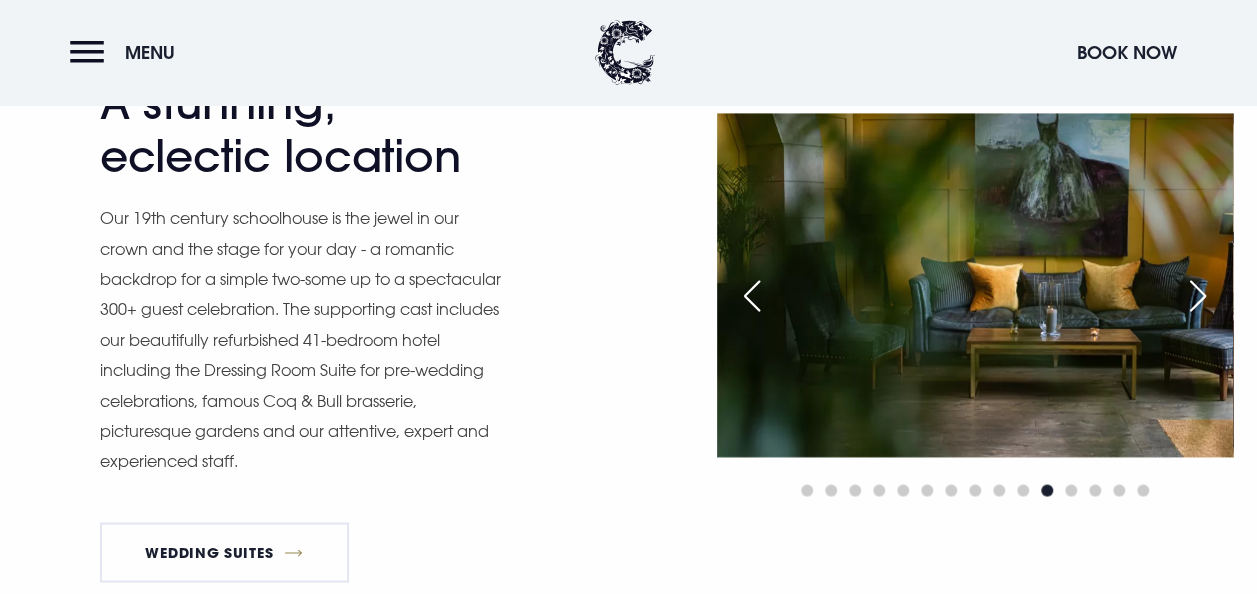 click at bounding box center (1198, 296) 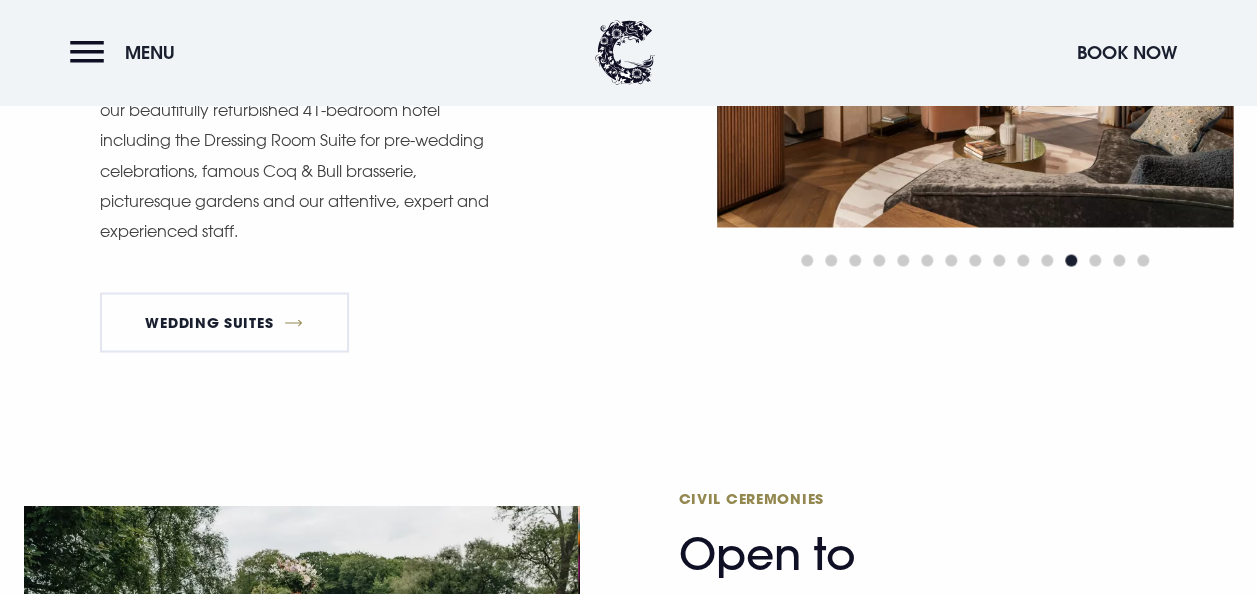 scroll, scrollTop: 1648, scrollLeft: 0, axis: vertical 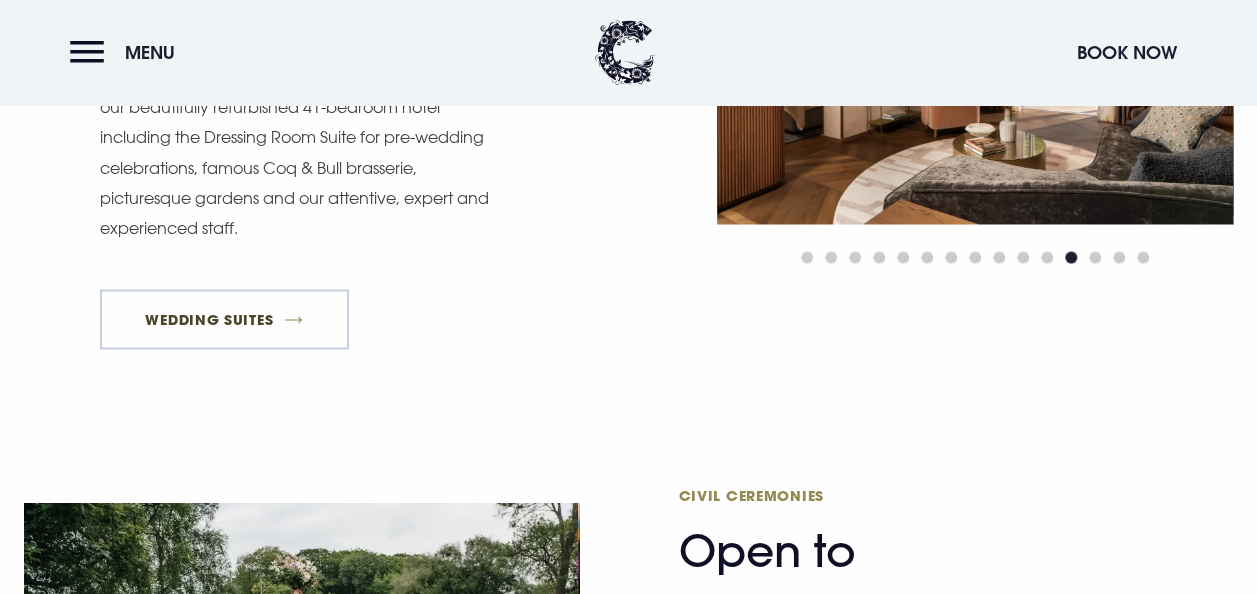 click on "Wedding Suites" at bounding box center [224, 319] 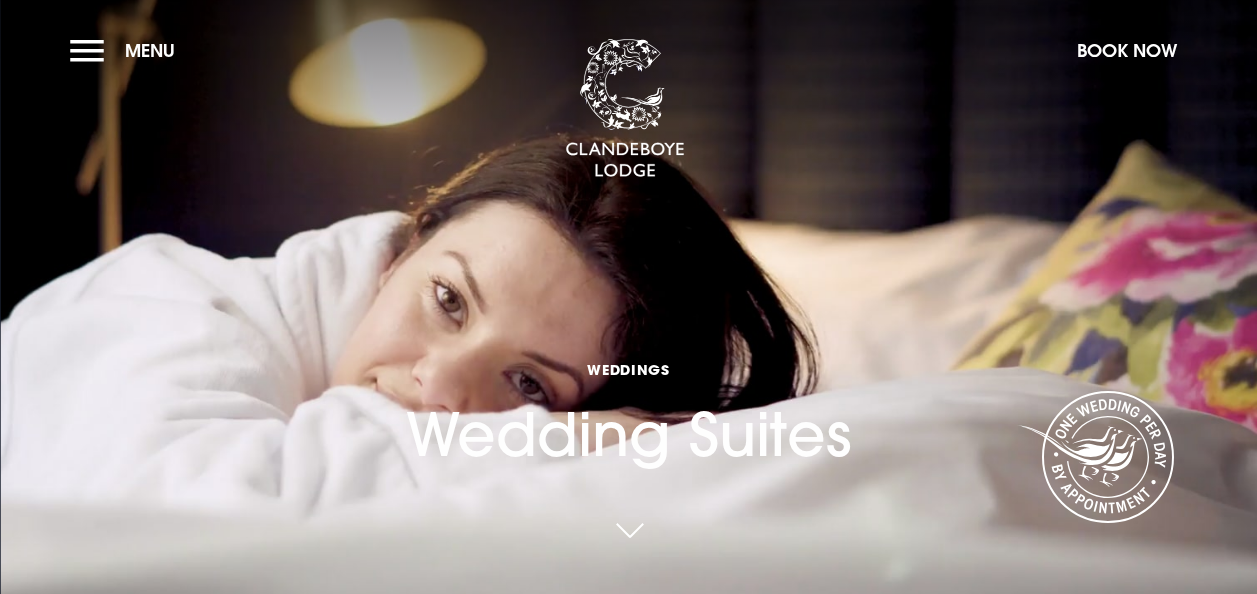 scroll, scrollTop: 0, scrollLeft: 0, axis: both 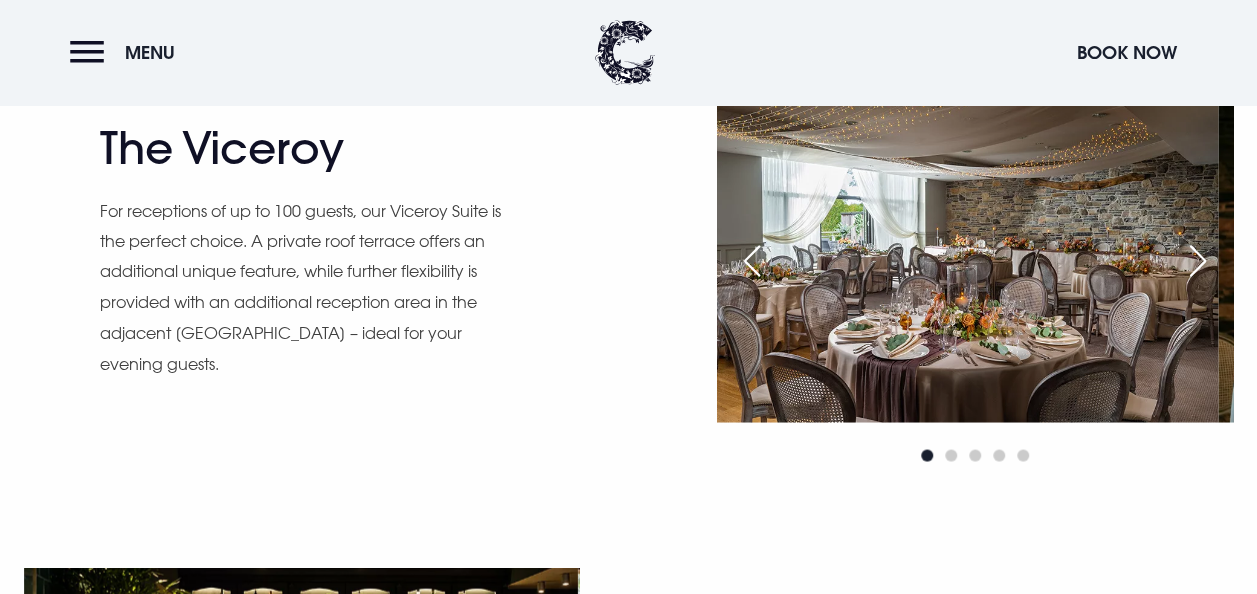 click at bounding box center (1198, 261) 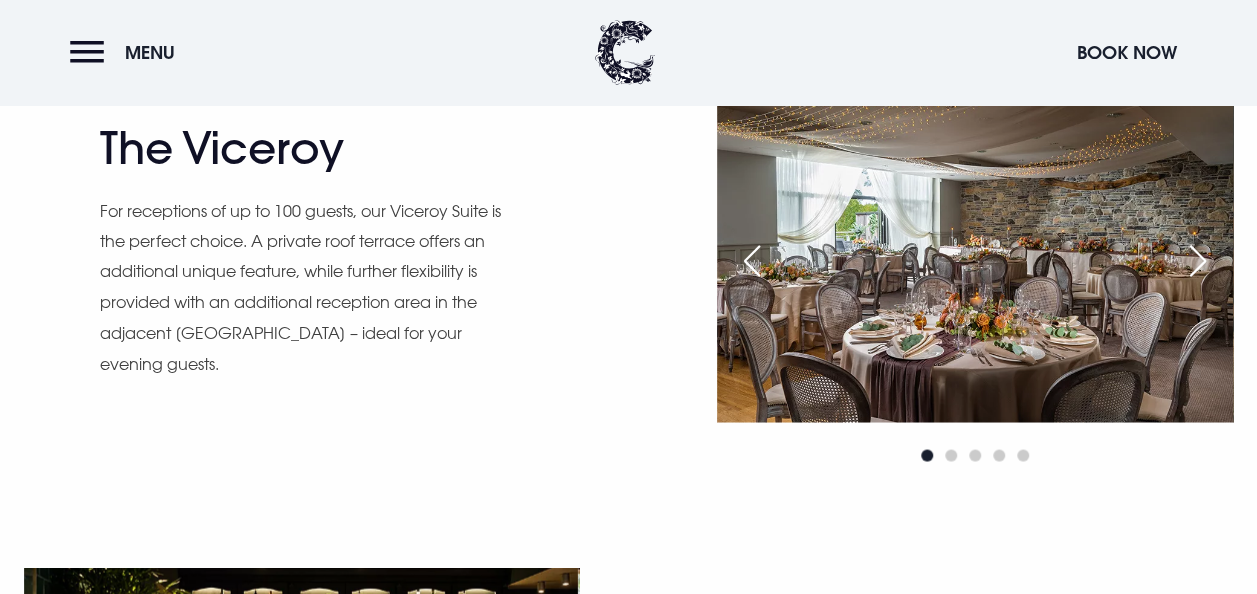 click at bounding box center [1198, 261] 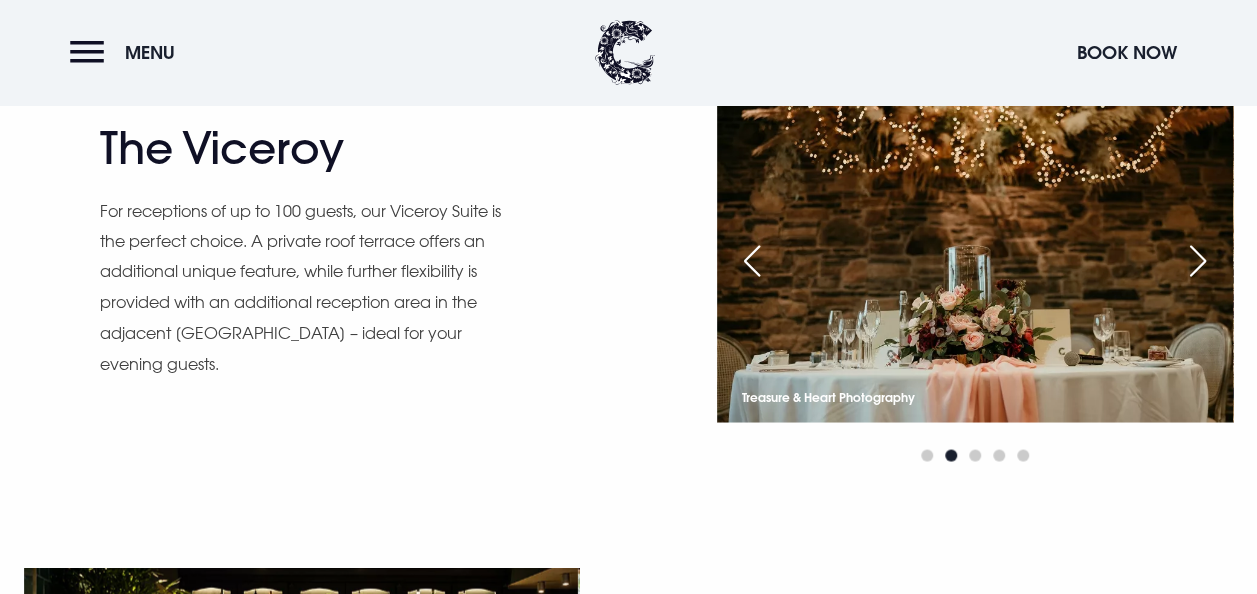click at bounding box center [1198, 261] 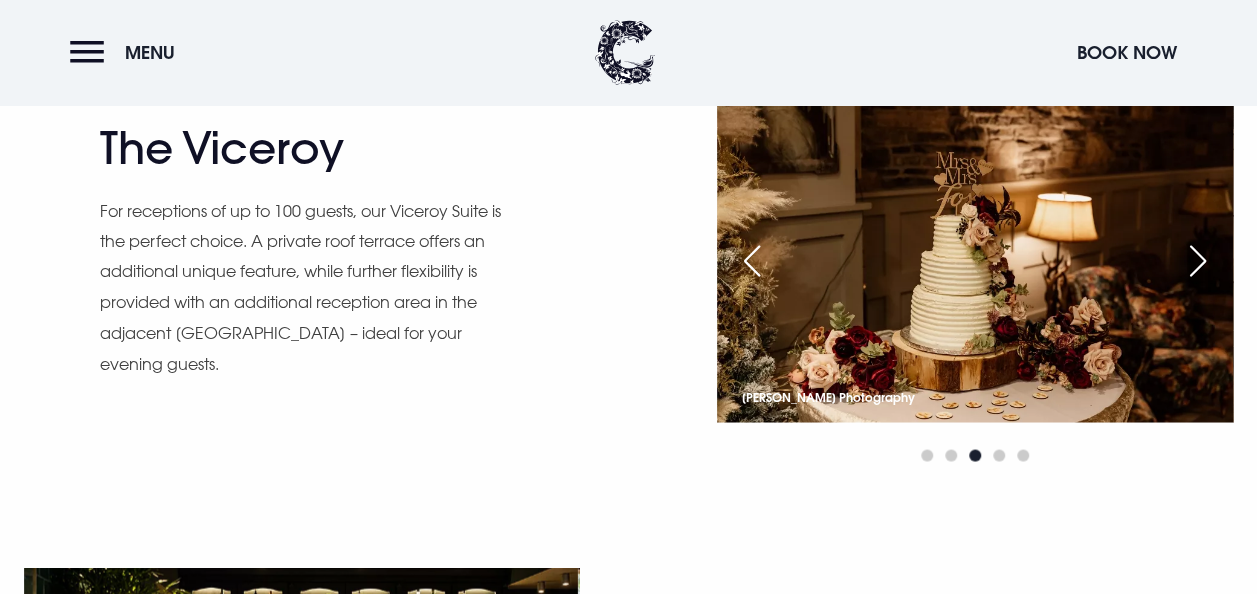 click at bounding box center (1198, 261) 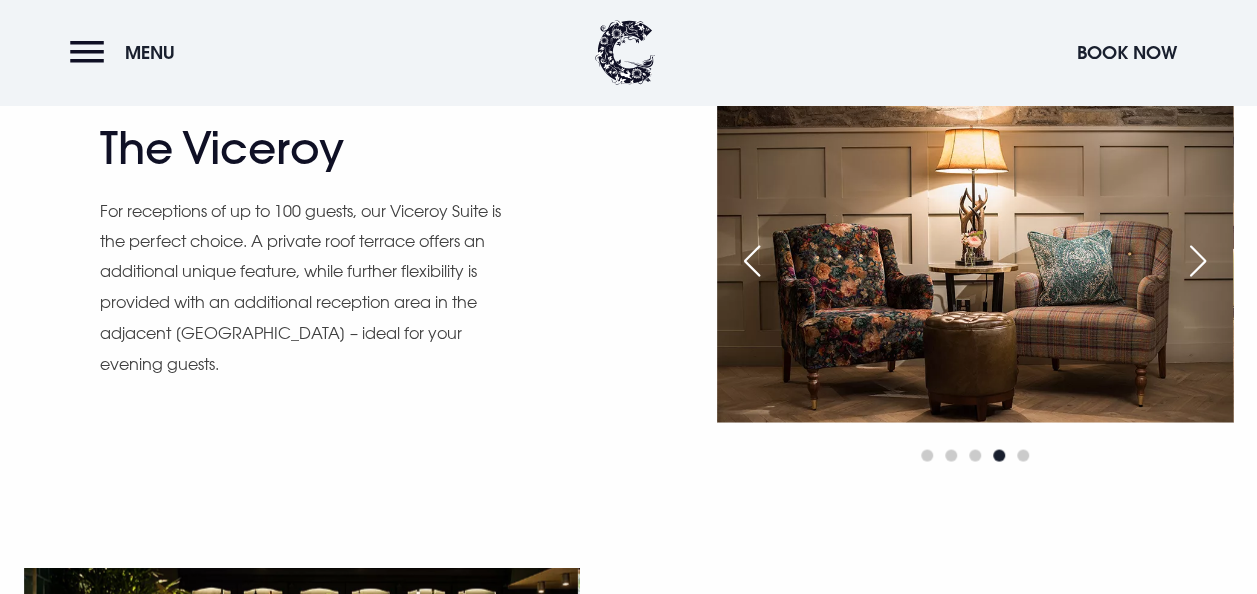 click at bounding box center [1198, 261] 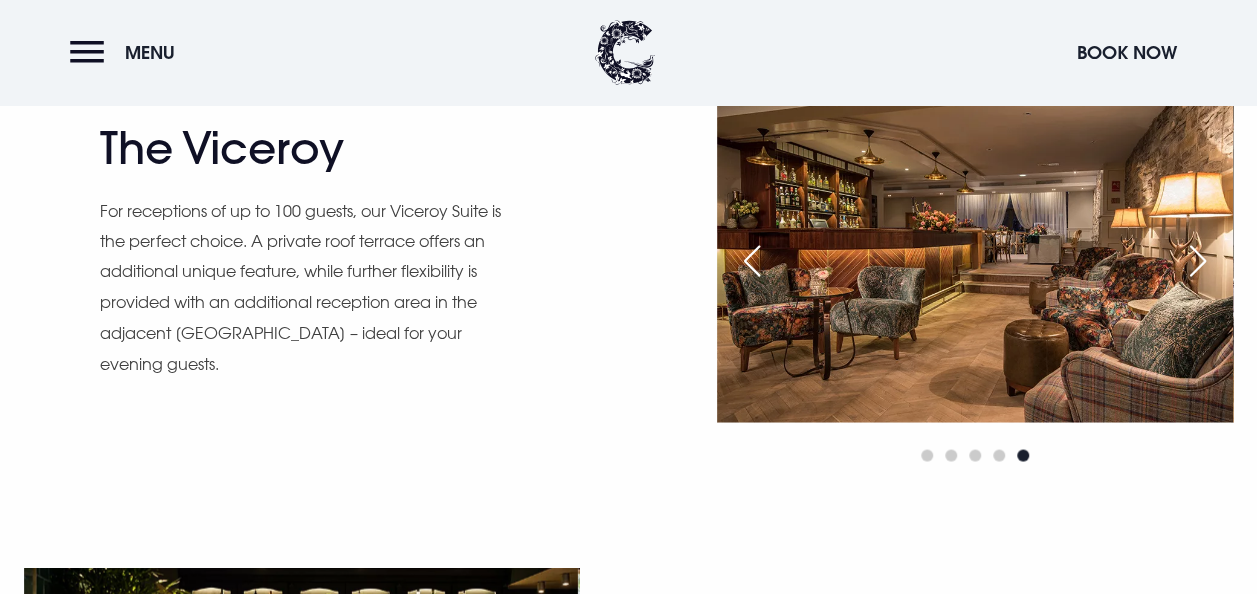 click at bounding box center [1198, 261] 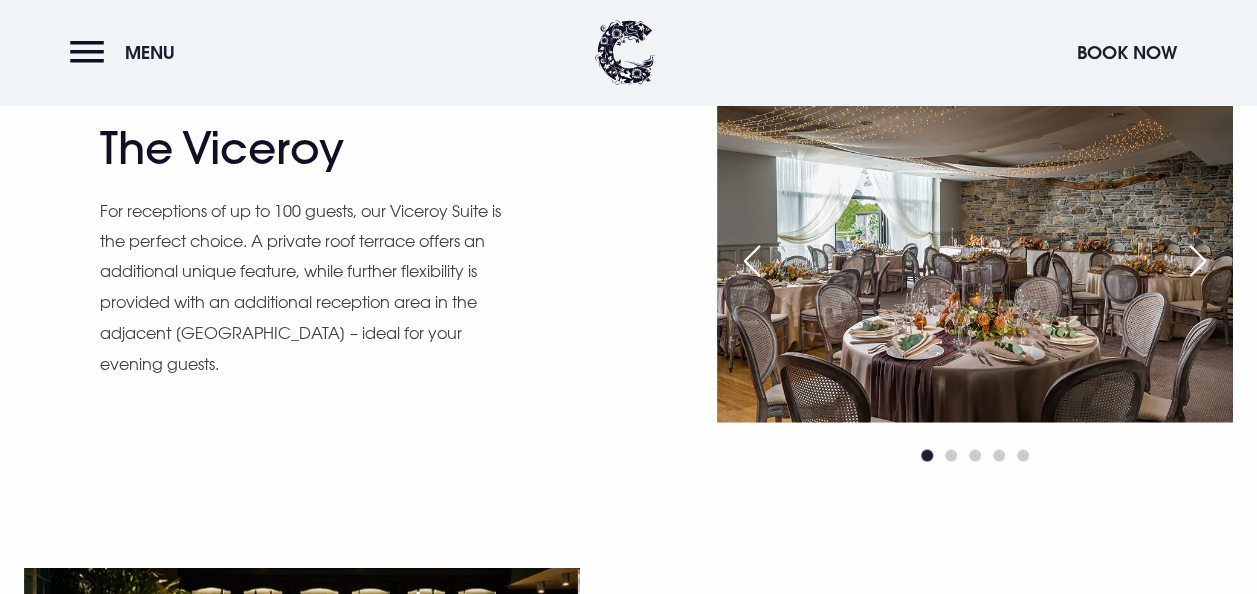 click at bounding box center (1198, 261) 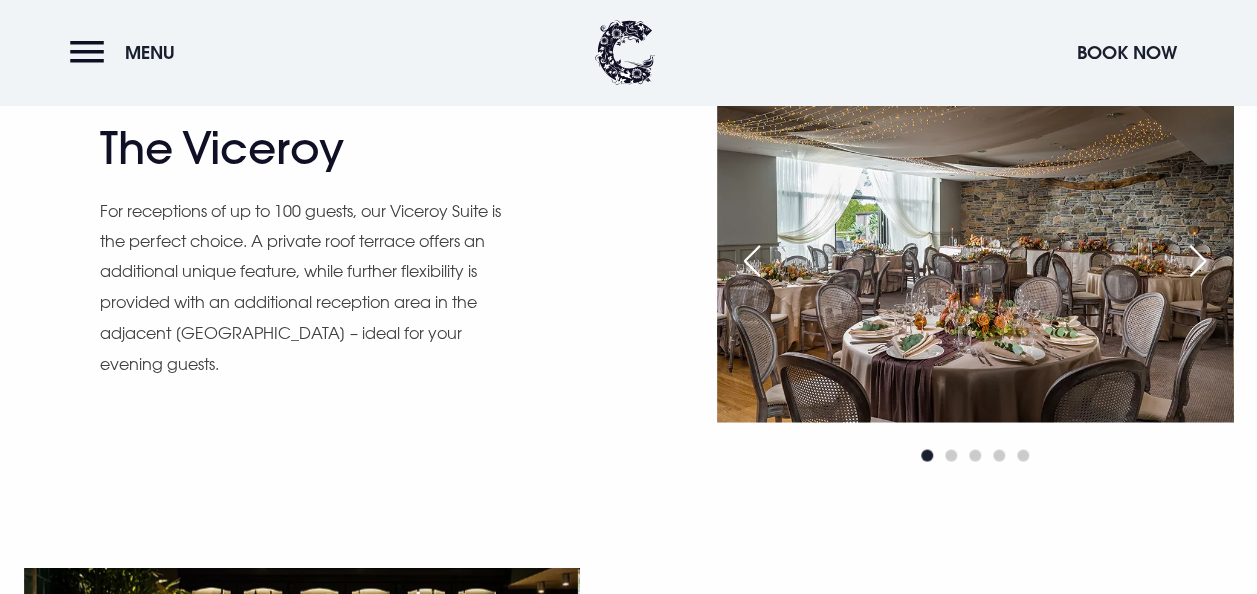 click at bounding box center [1198, 261] 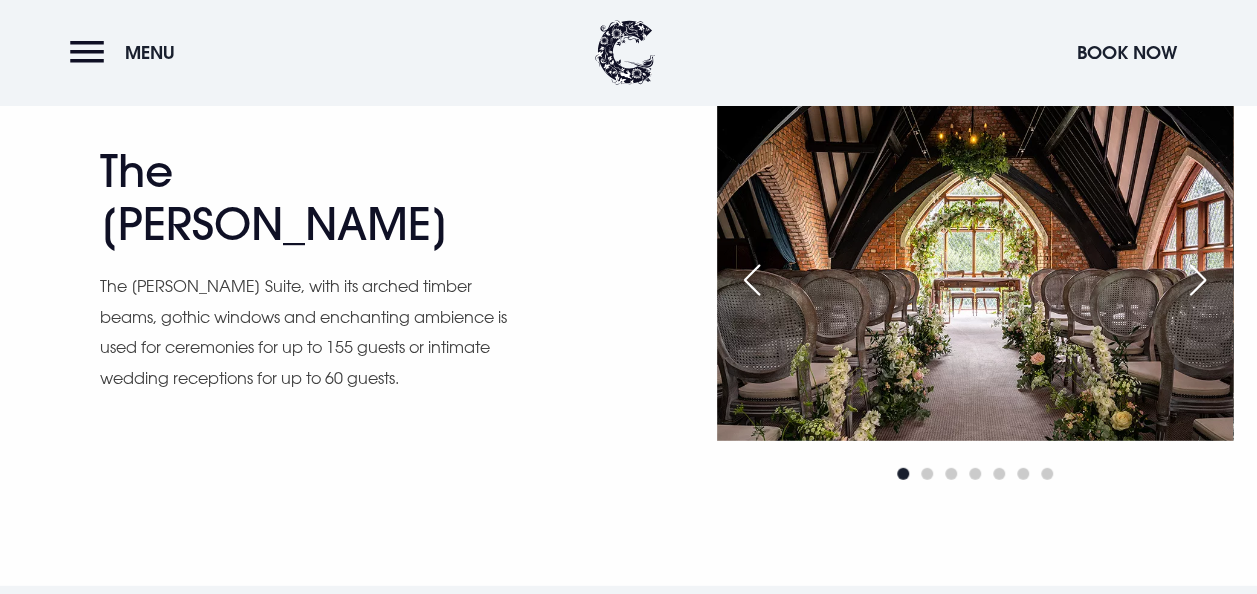 scroll, scrollTop: 2544, scrollLeft: 0, axis: vertical 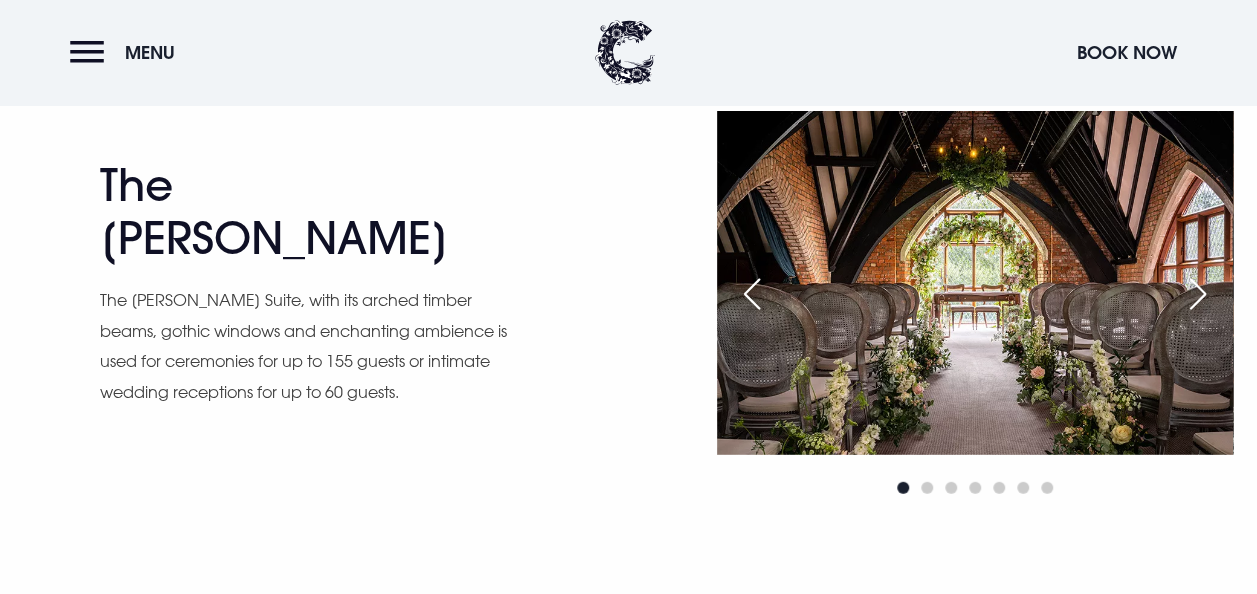 click at bounding box center [1198, 294] 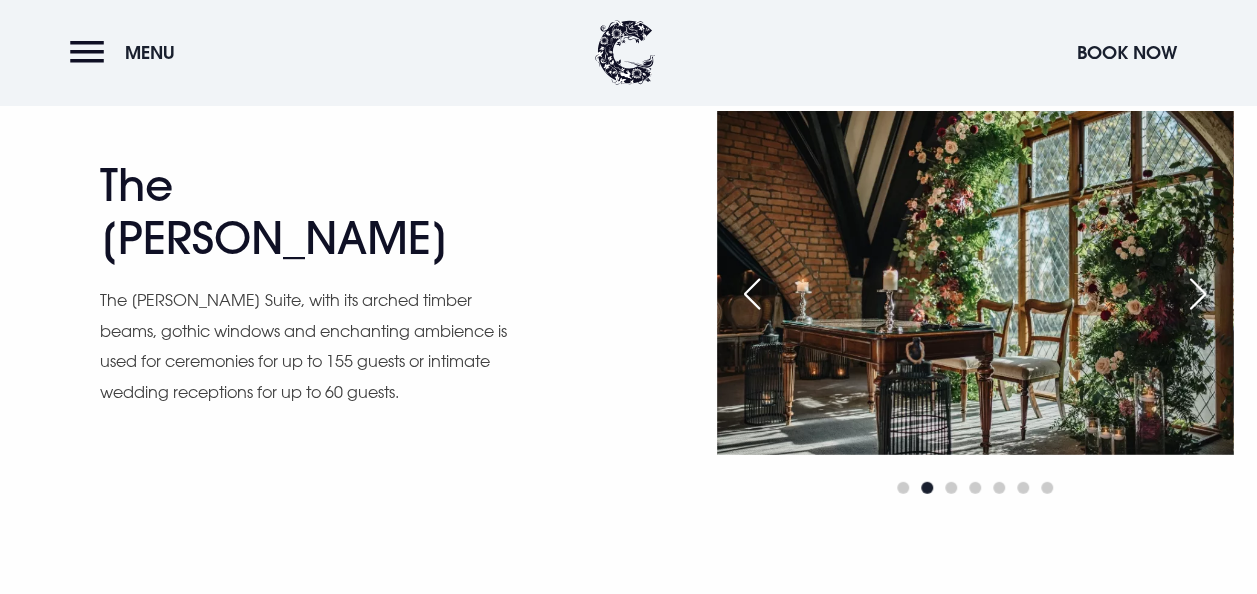 click at bounding box center (1198, 294) 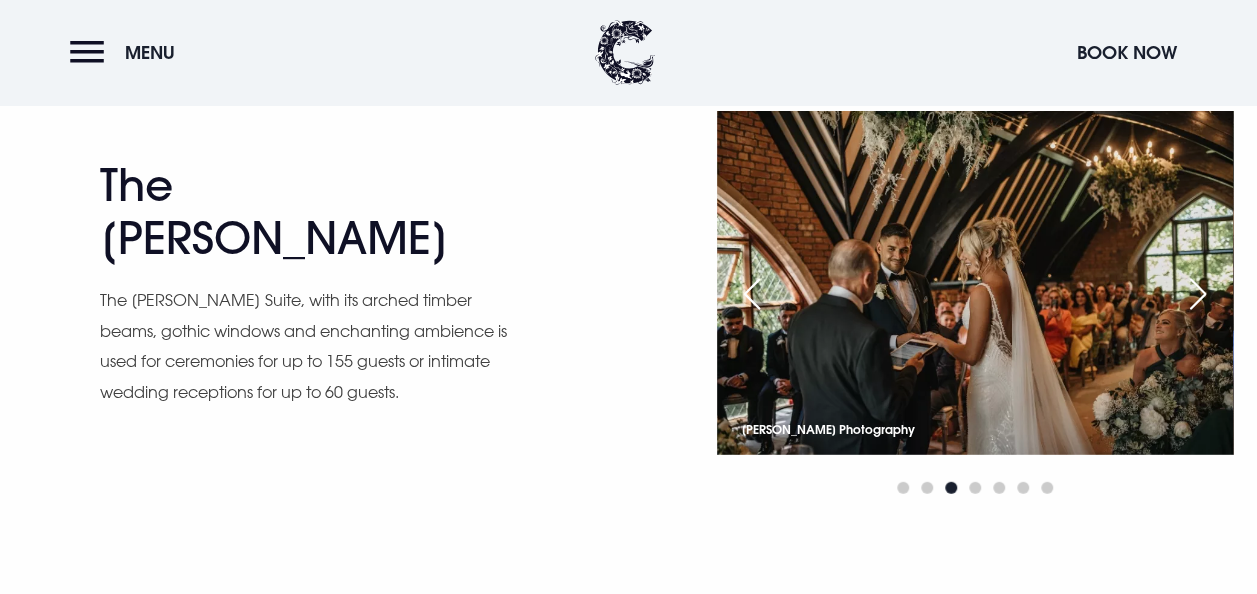 click at bounding box center (1198, 294) 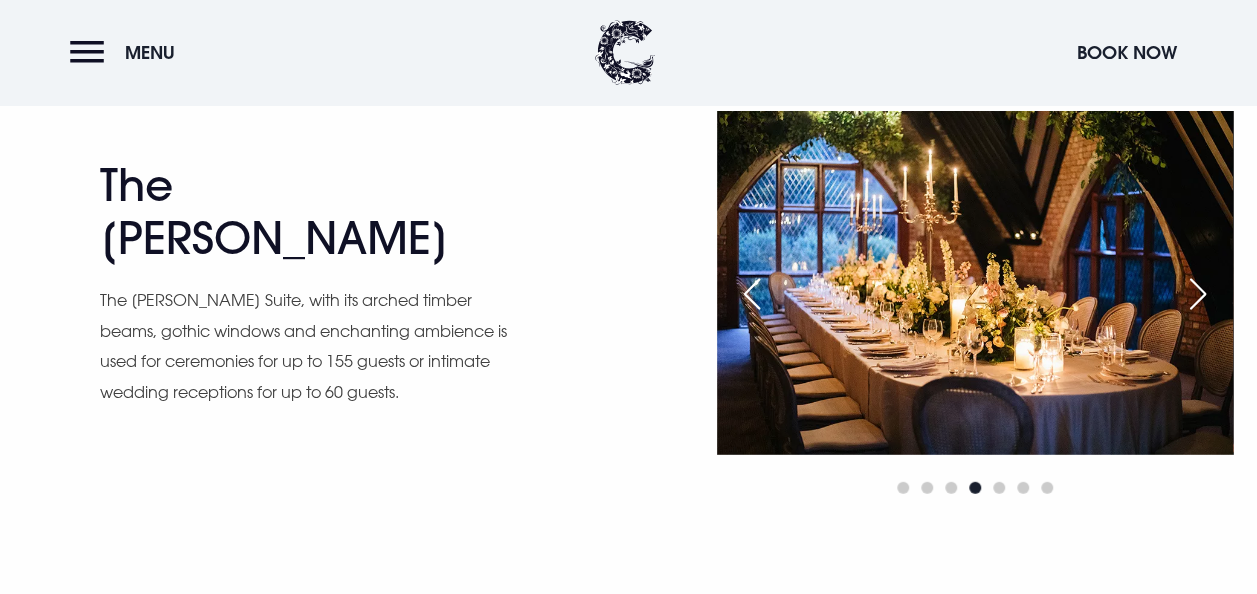click at bounding box center [1198, 294] 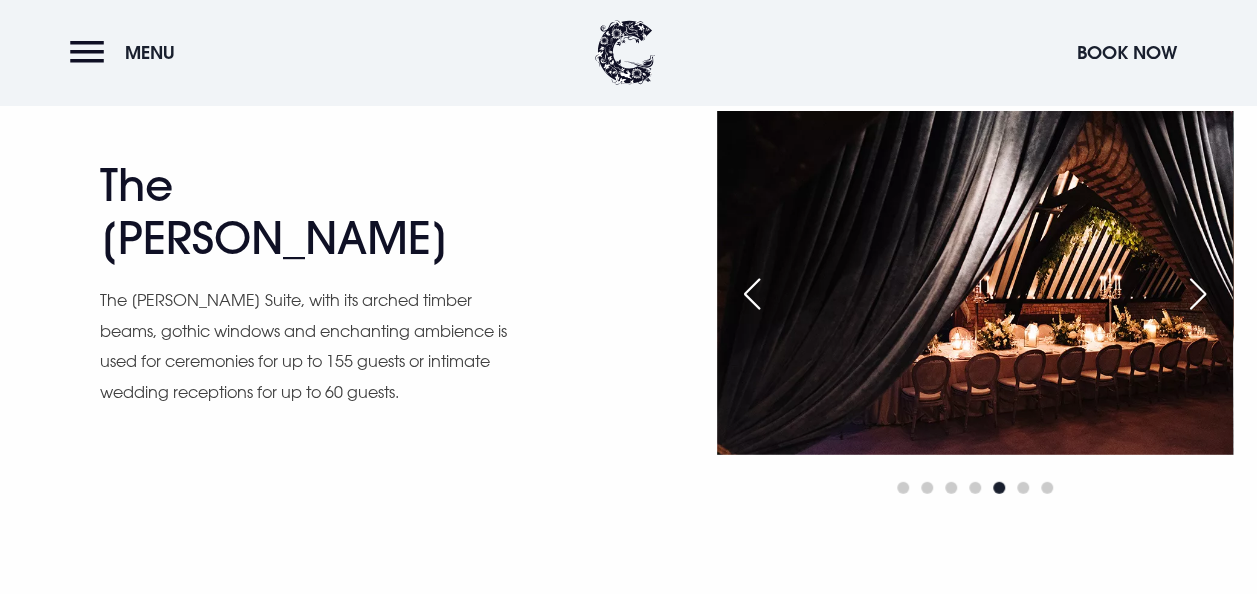 click at bounding box center [1198, 294] 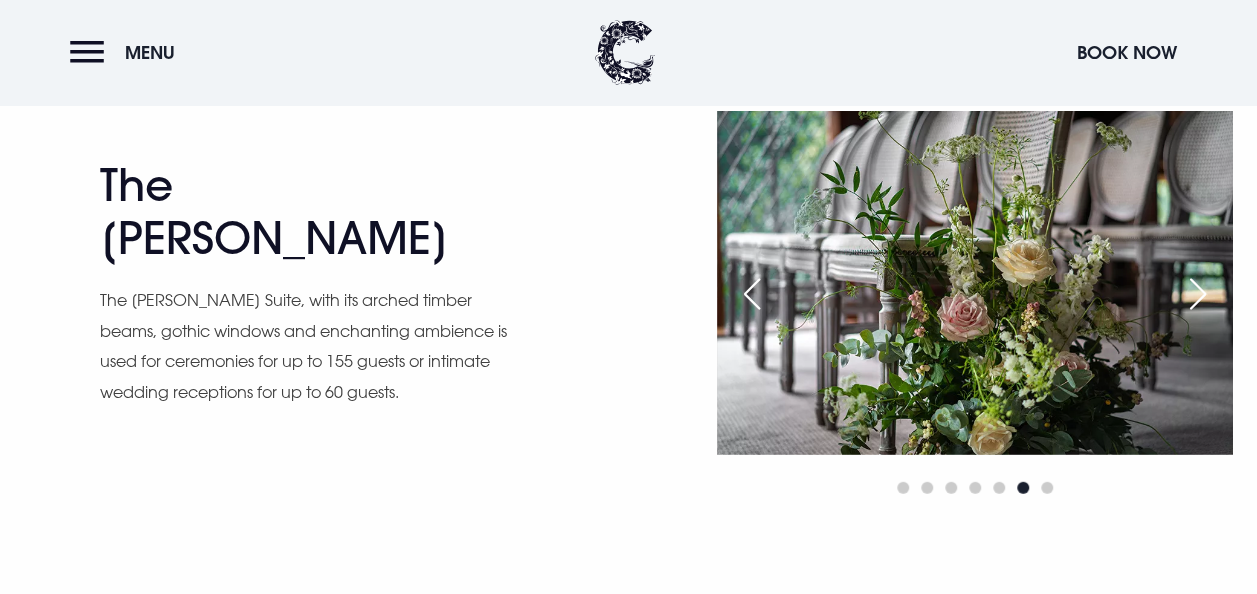 click at bounding box center (1198, 294) 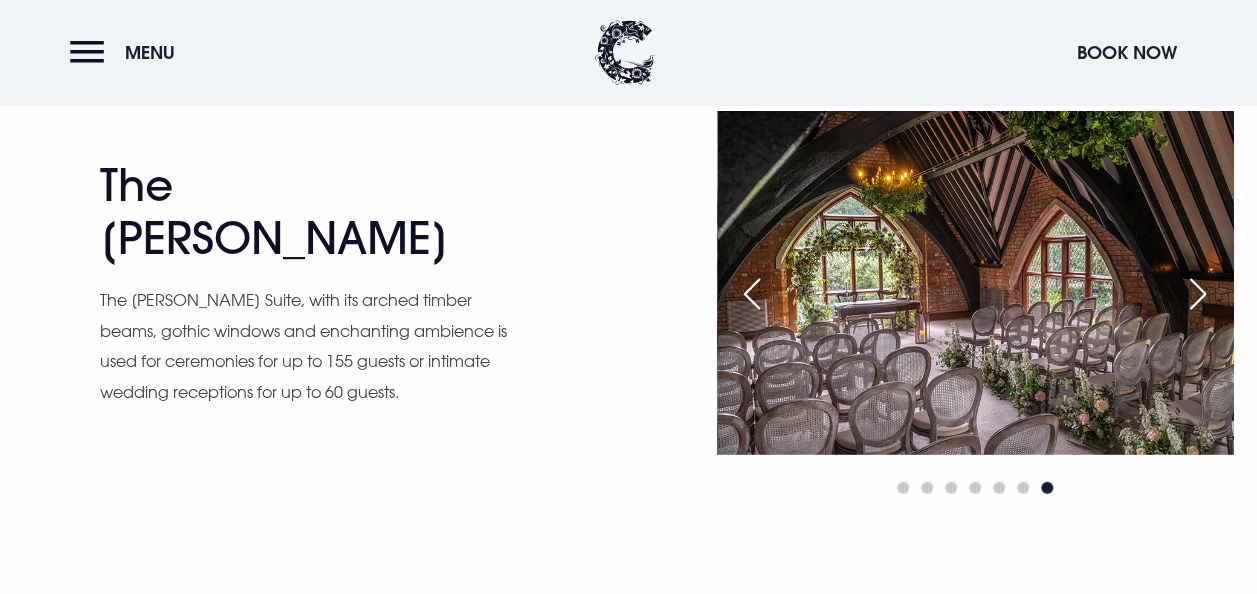 click at bounding box center (1198, 294) 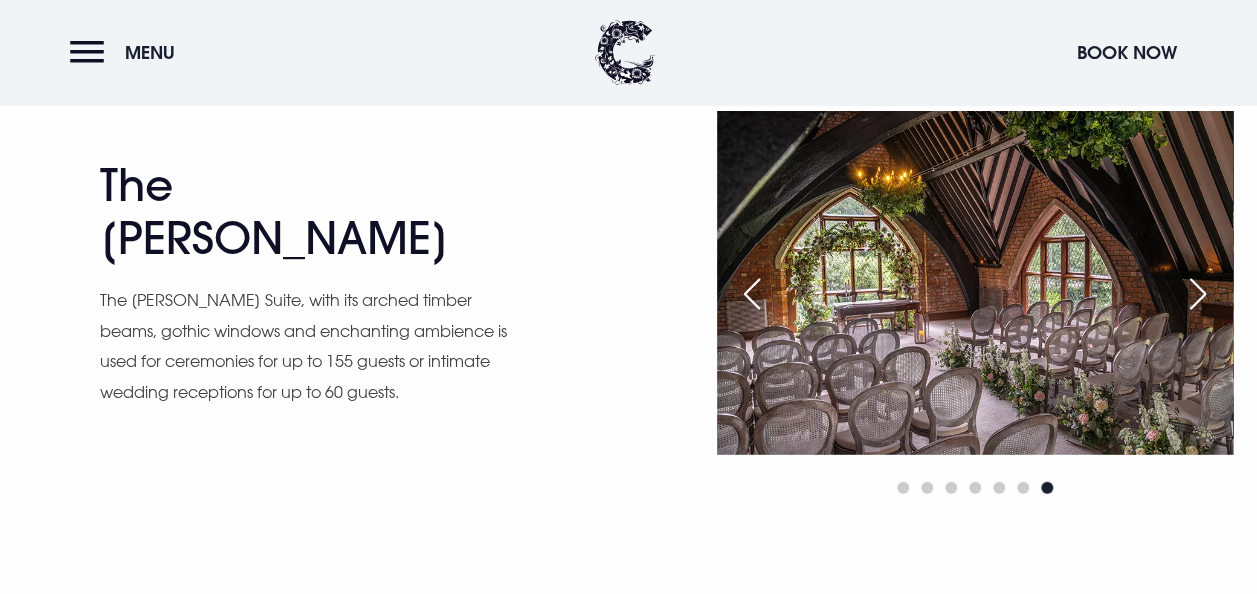 click at bounding box center (1198, 294) 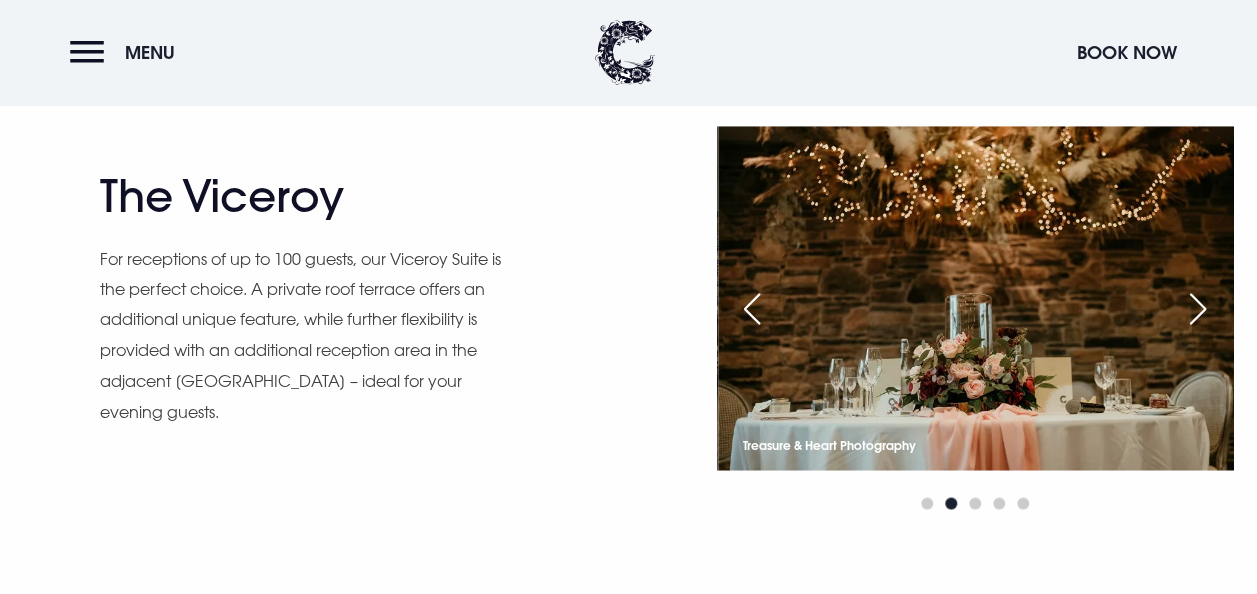scroll, scrollTop: 1503, scrollLeft: 0, axis: vertical 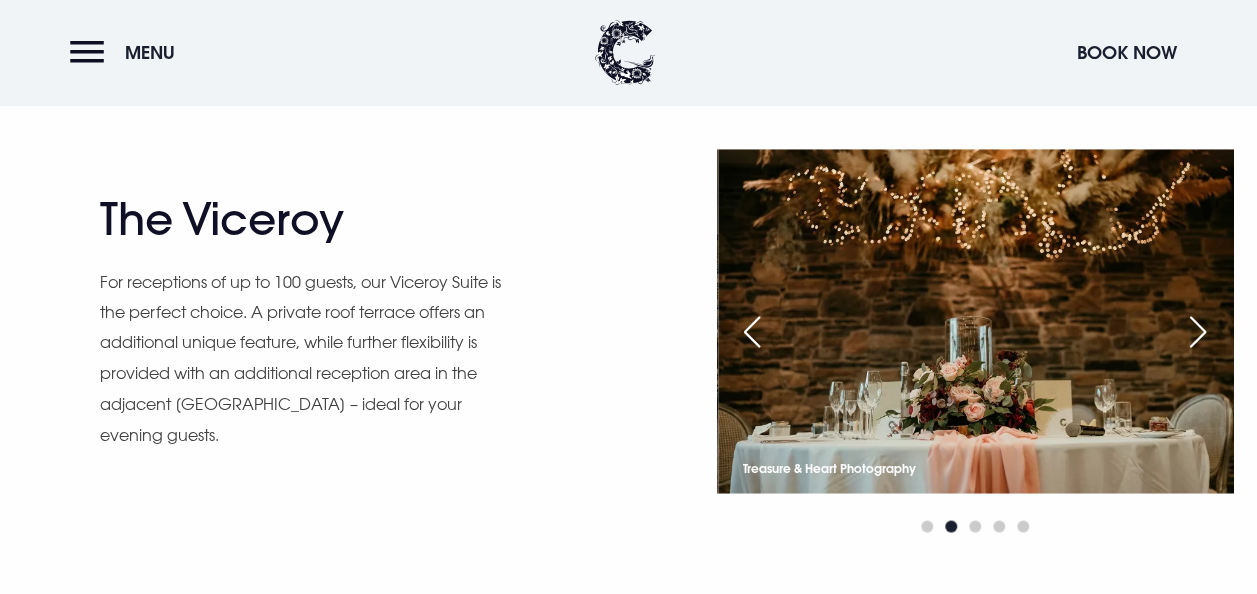 click at bounding box center [1198, 332] 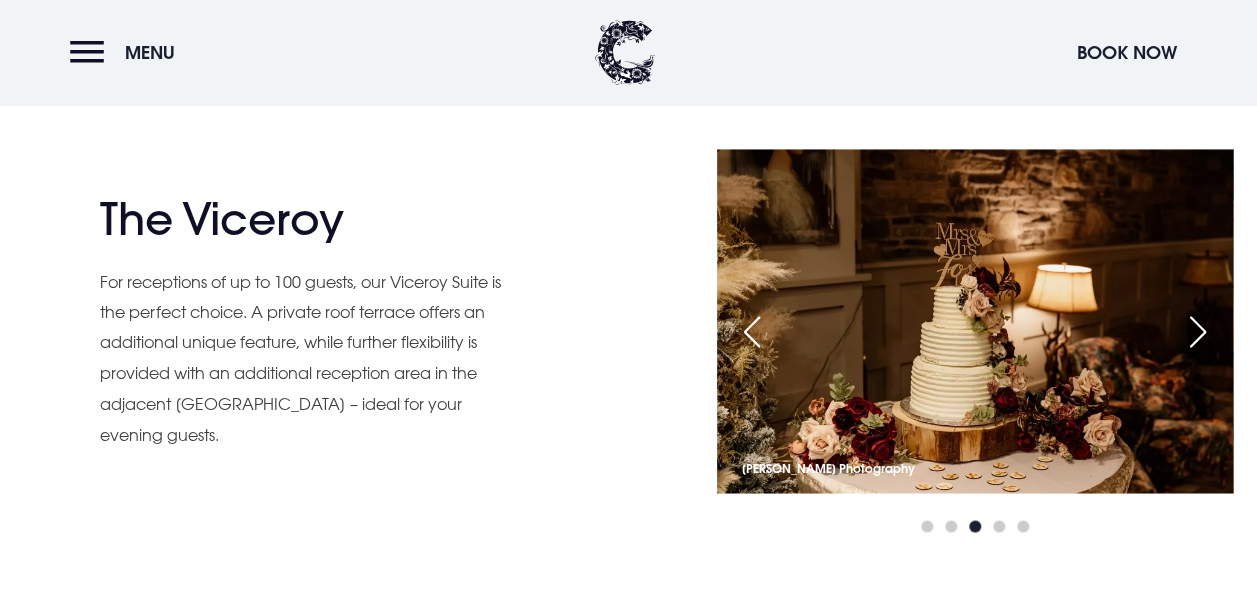 click at bounding box center [1198, 332] 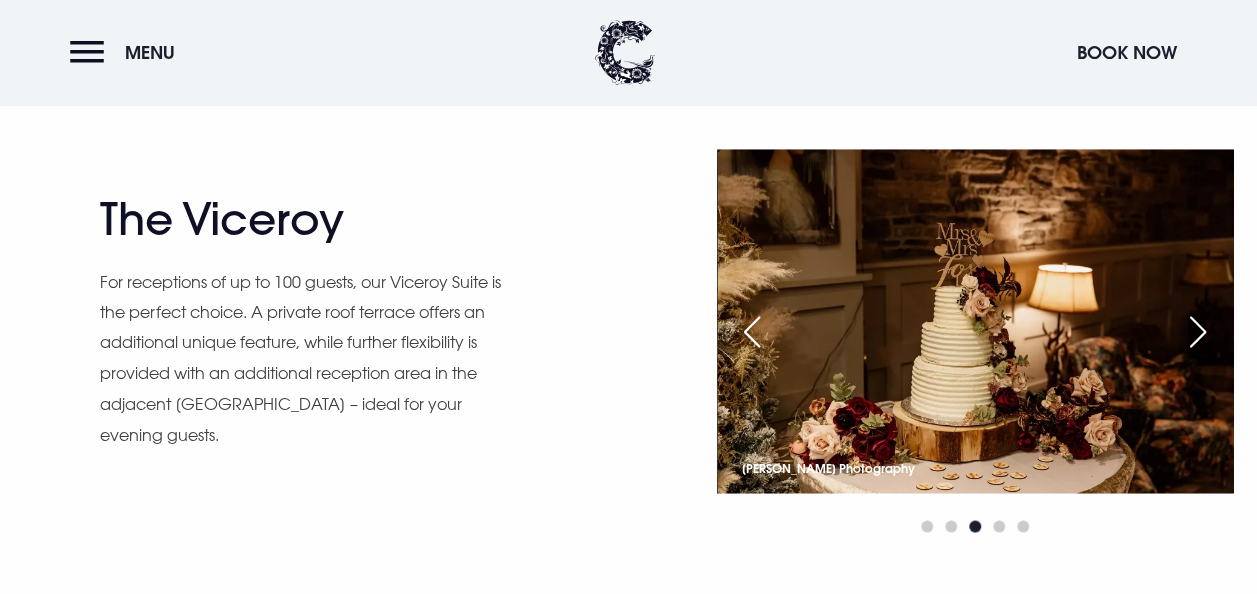 click at bounding box center (1198, 332) 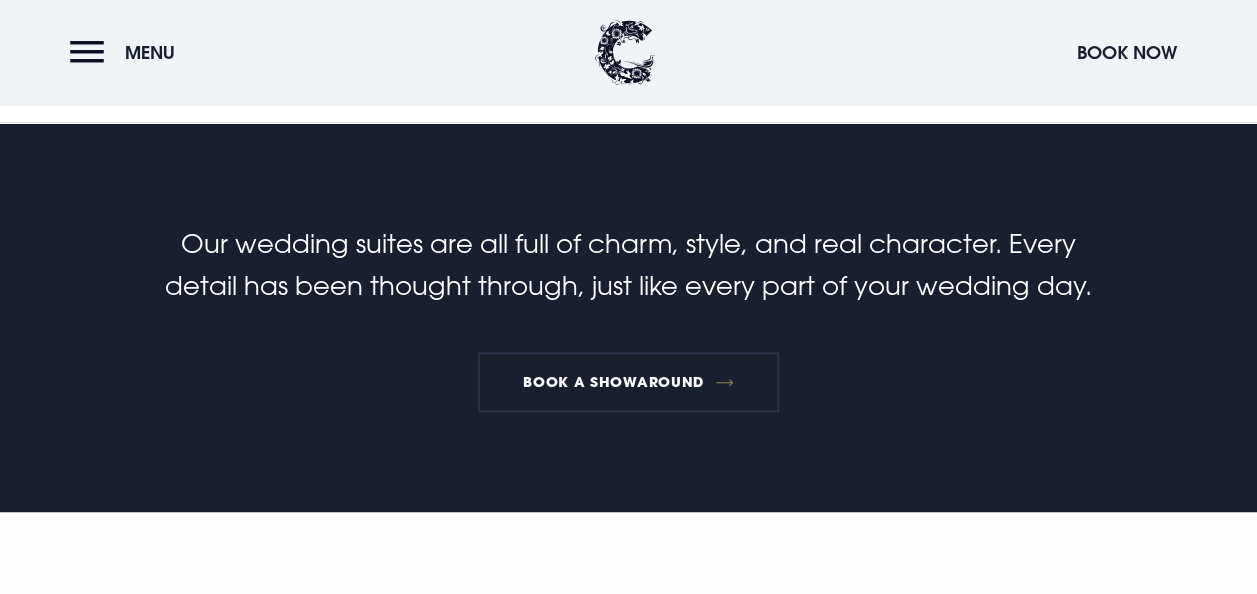 scroll, scrollTop: 0, scrollLeft: 0, axis: both 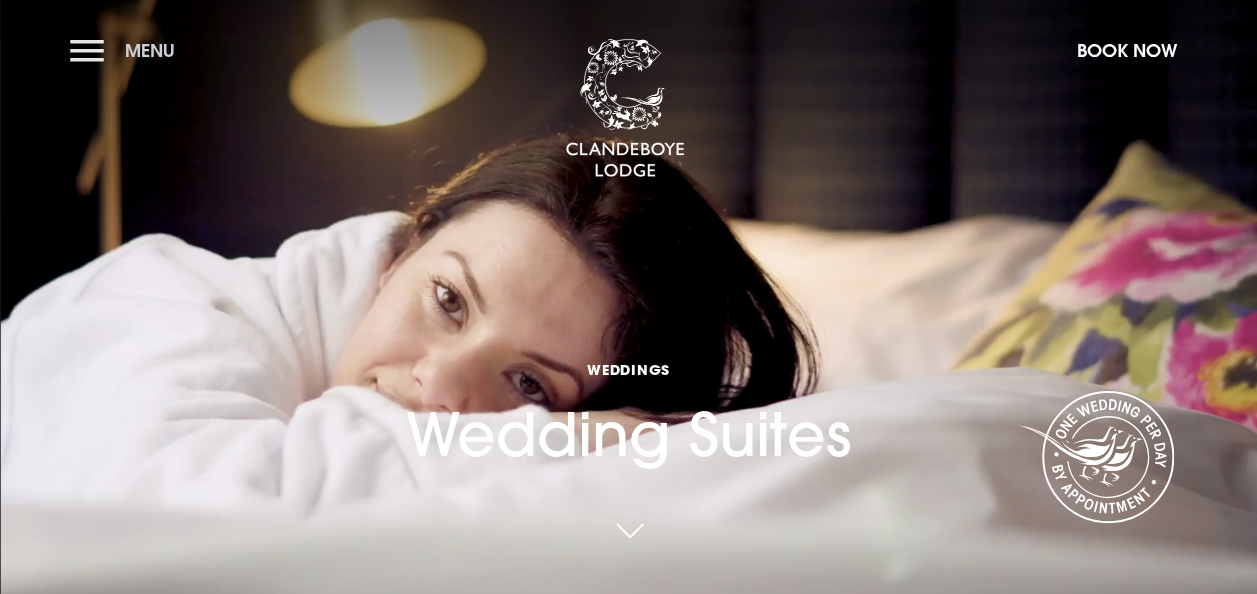 click on "Menu" at bounding box center (127, 50) 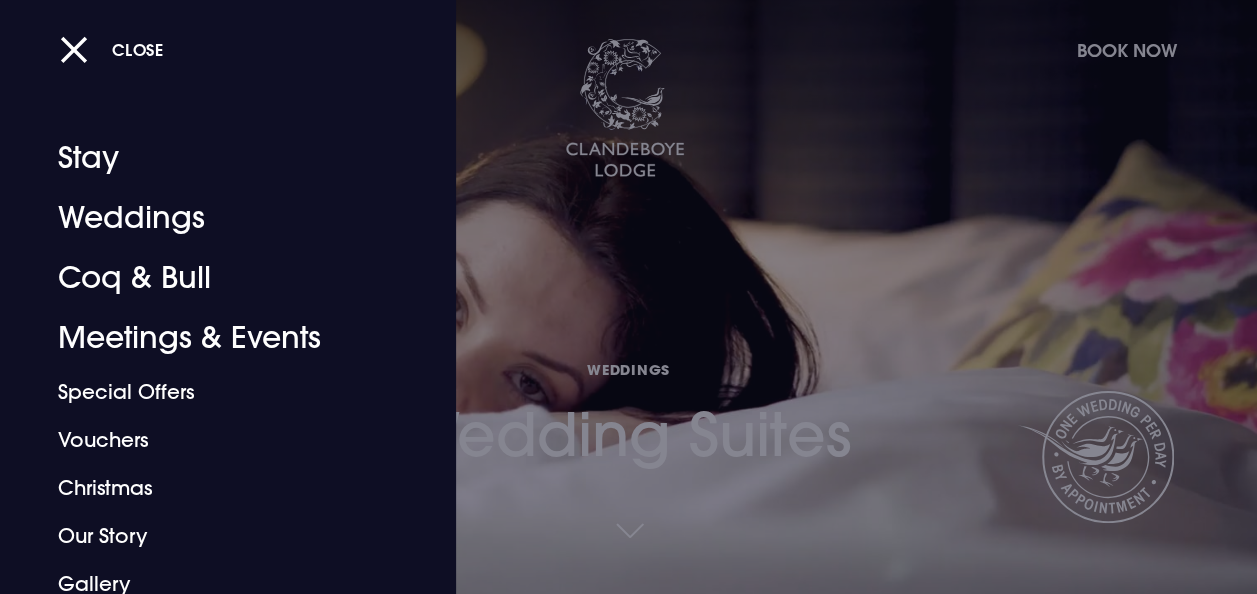 click on "Weddings" at bounding box center [214, 218] 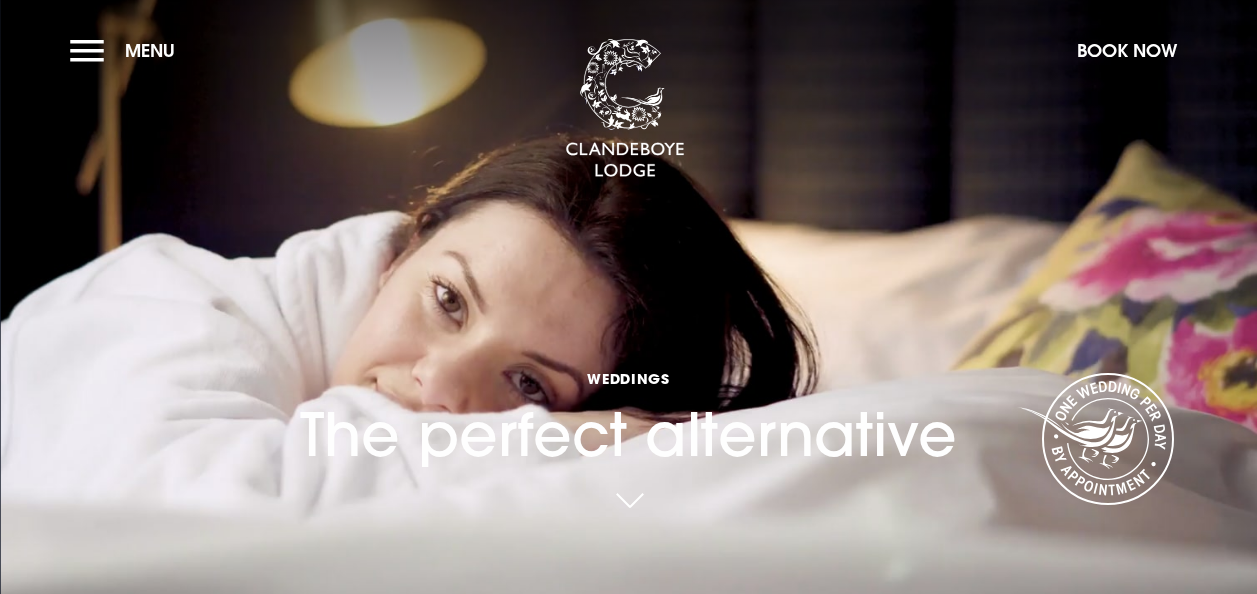 scroll, scrollTop: 0, scrollLeft: 0, axis: both 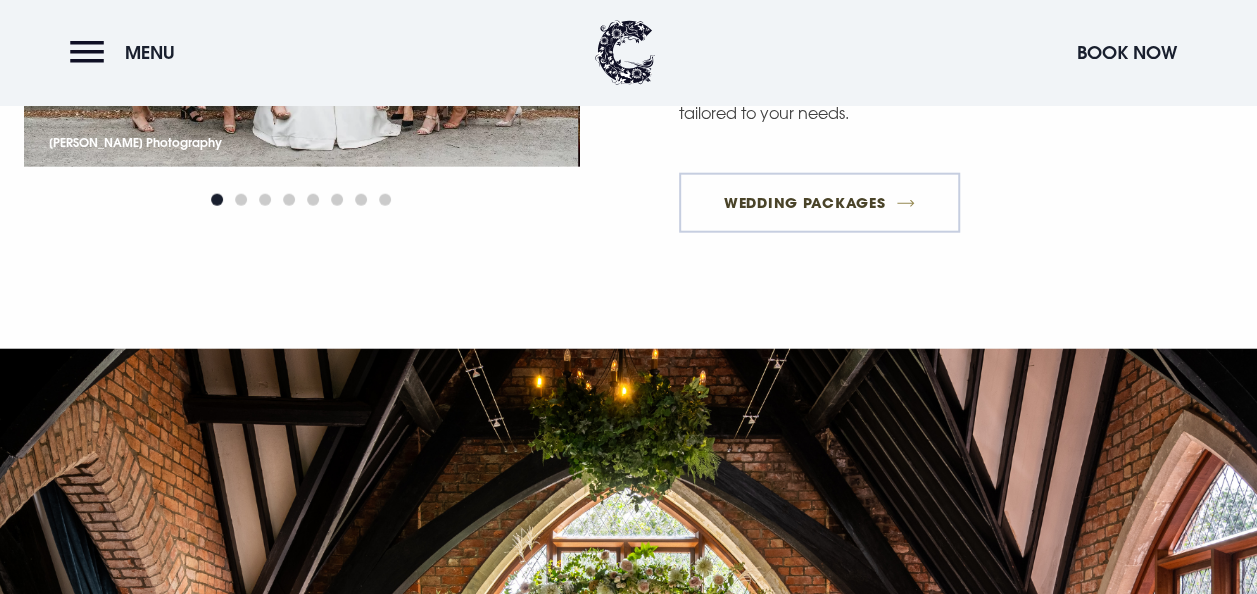 click on "Wedding Packages" at bounding box center (820, 203) 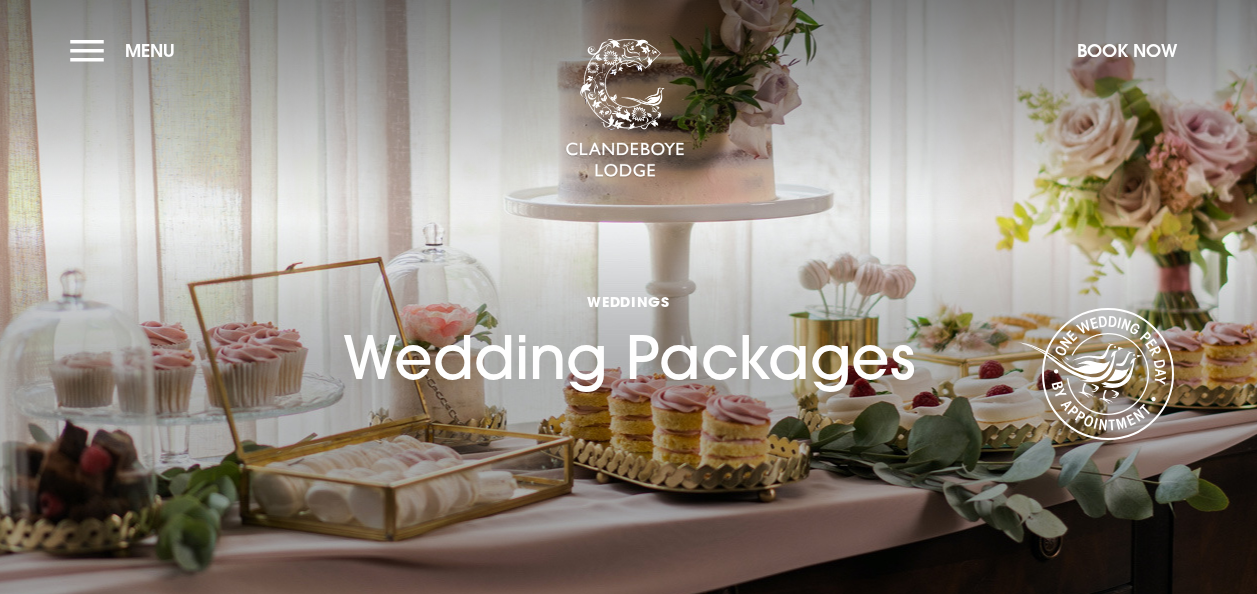 scroll, scrollTop: 0, scrollLeft: 0, axis: both 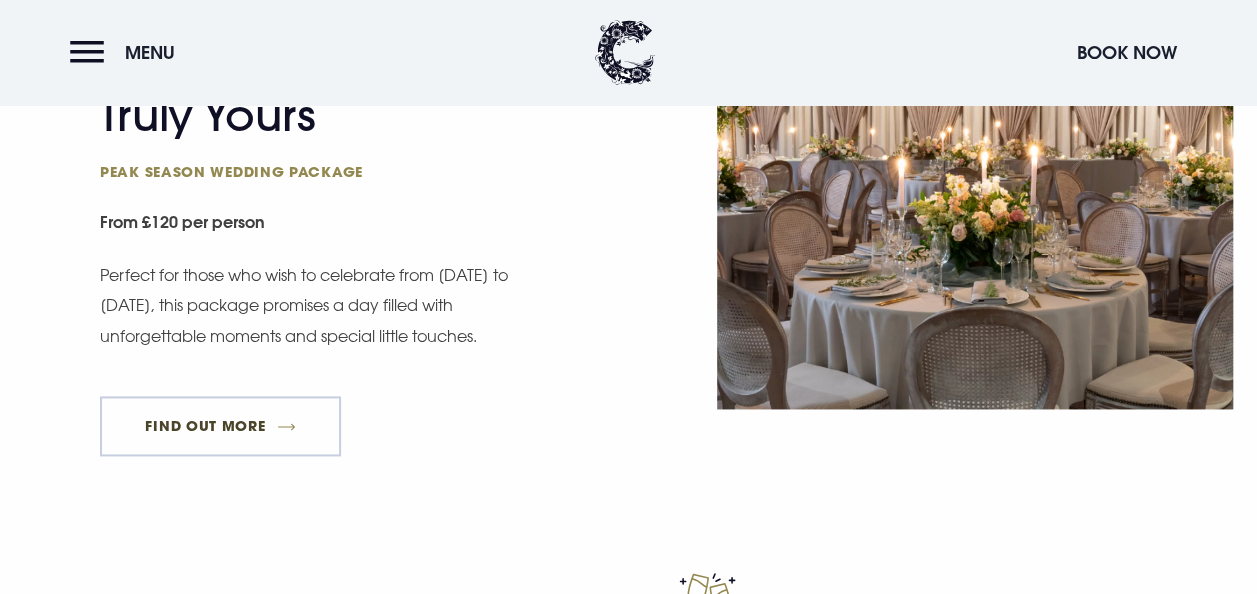 click on "FIND OUT MORE" at bounding box center [220, 426] 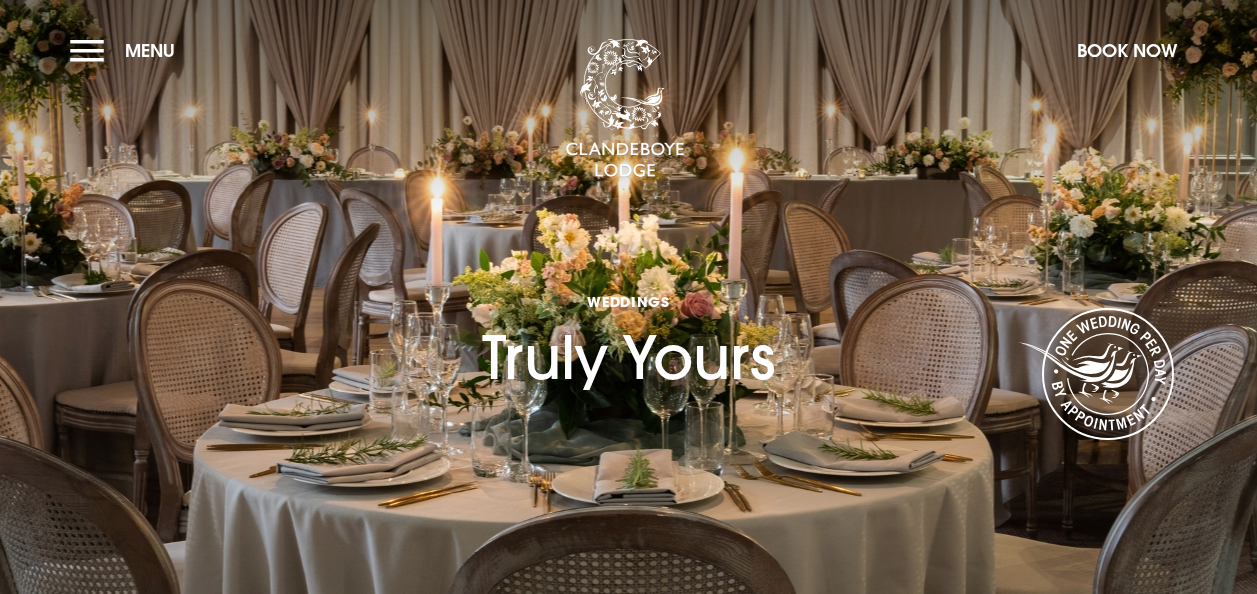 scroll, scrollTop: 0, scrollLeft: 0, axis: both 